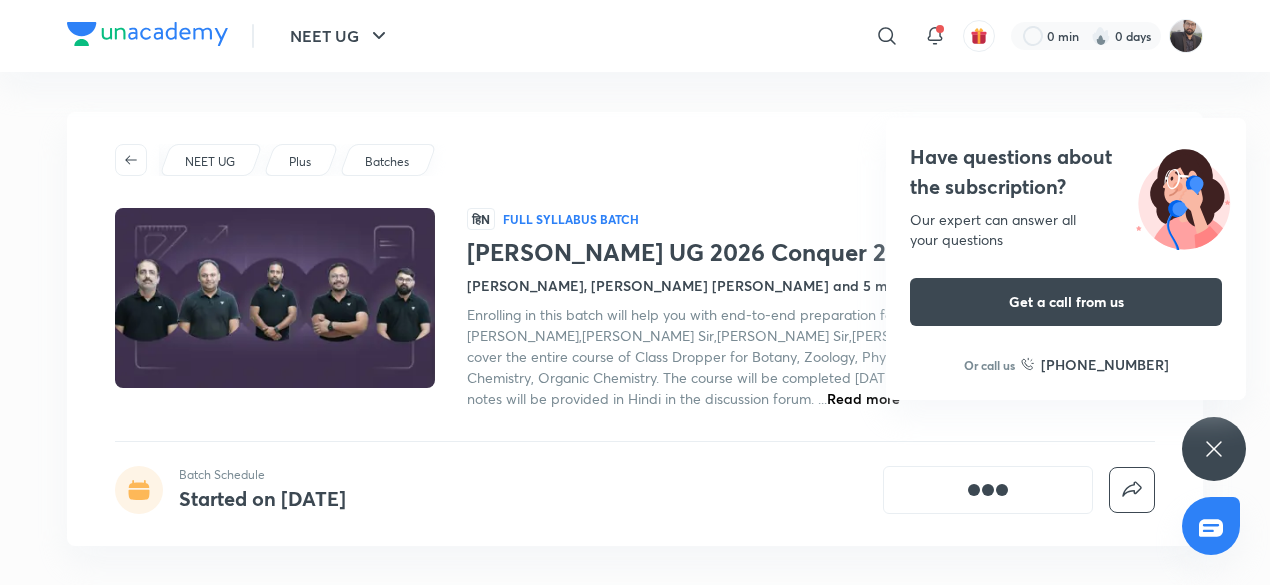 scroll, scrollTop: 0, scrollLeft: 0, axis: both 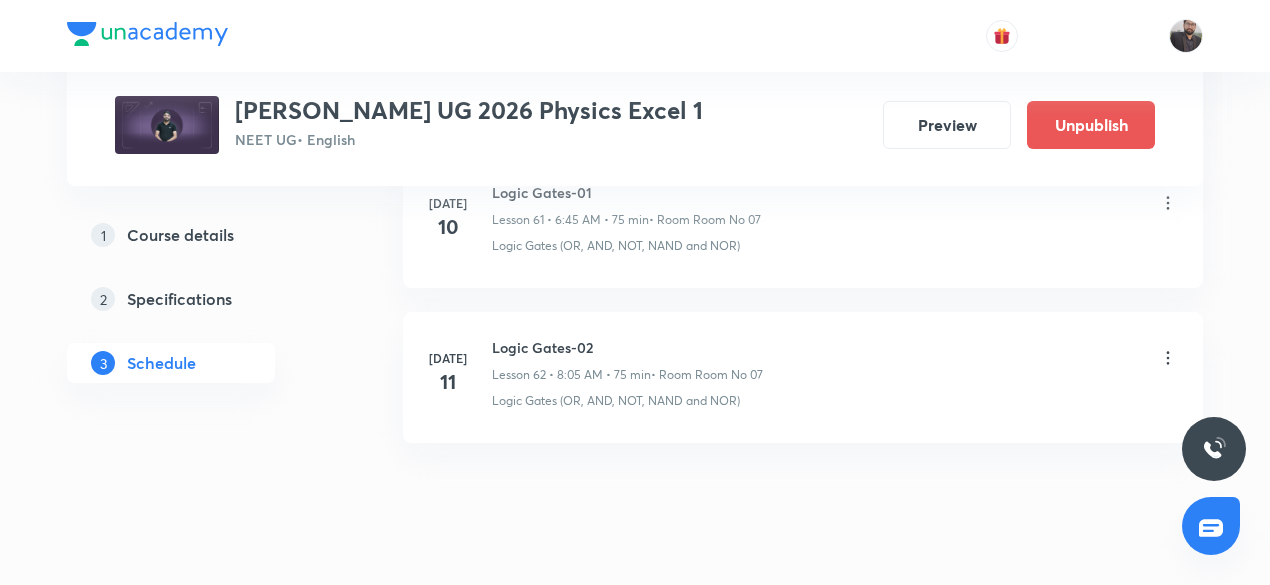 click on "Logic Gates-02" at bounding box center (627, 347) 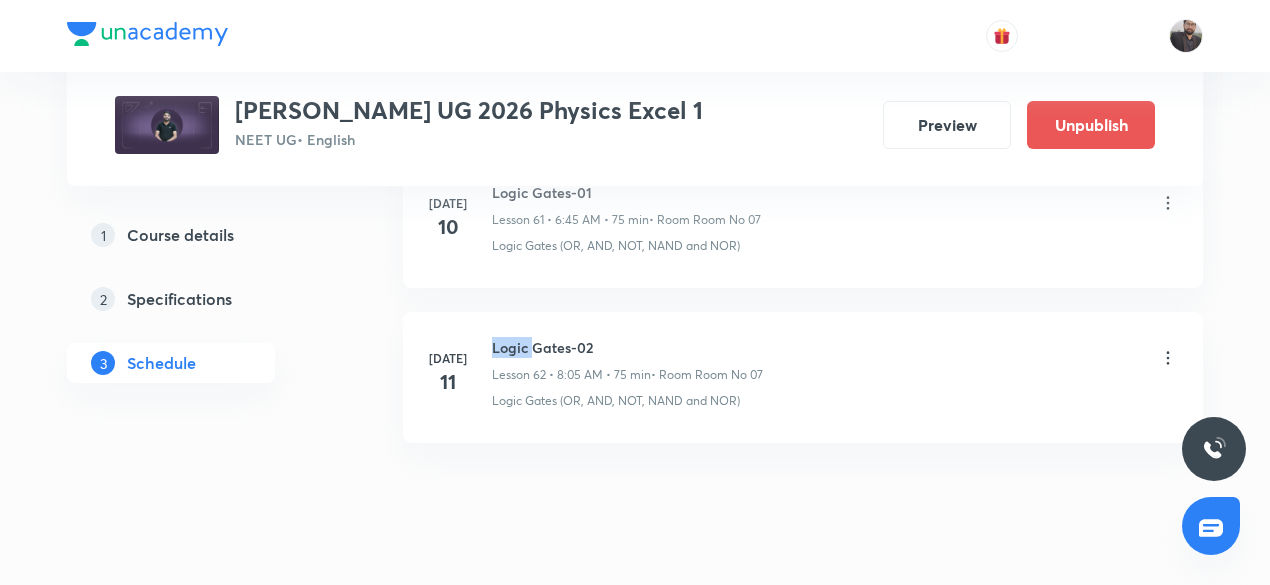 click on "Logic Gates-02" at bounding box center [627, 347] 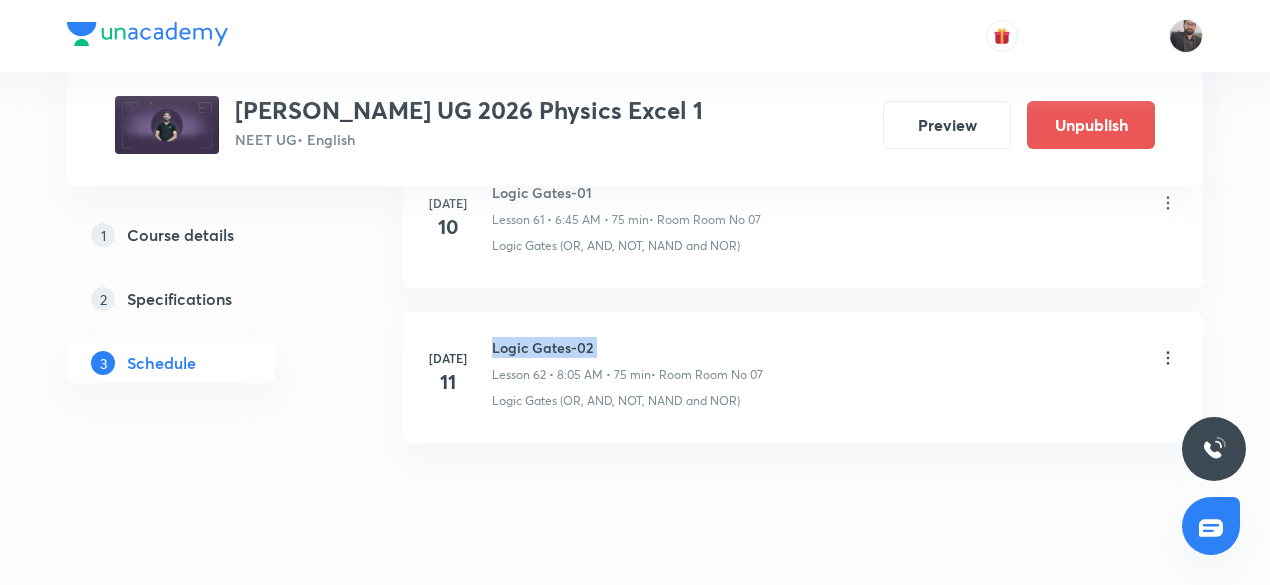 click on "Logic Gates-02" at bounding box center [627, 347] 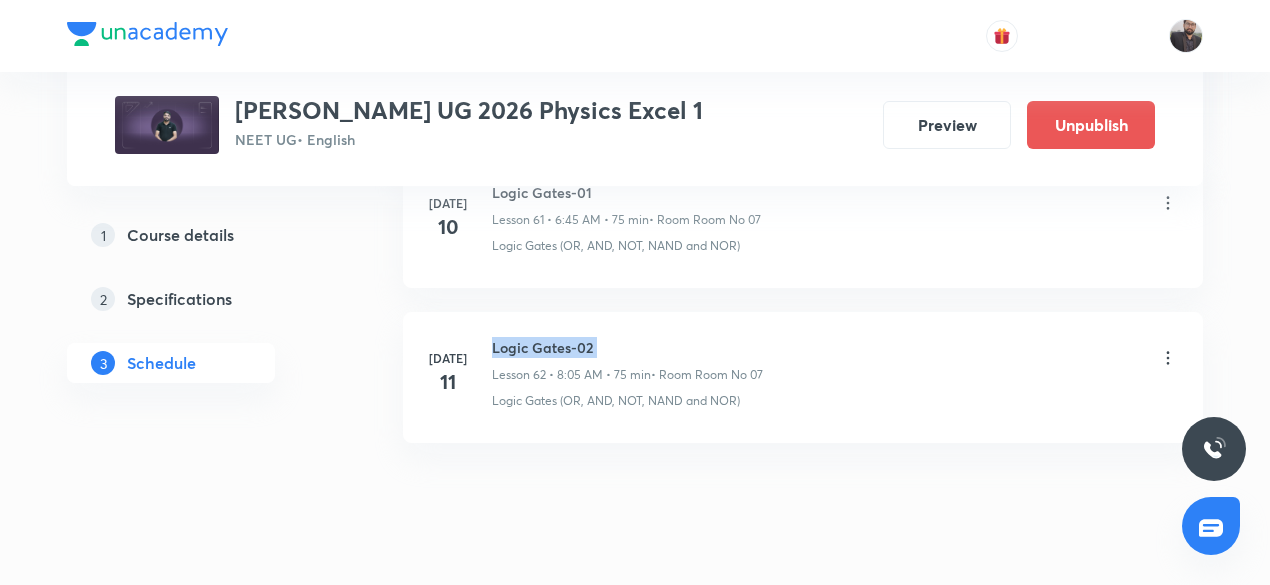 copy on "Logic Gates-02" 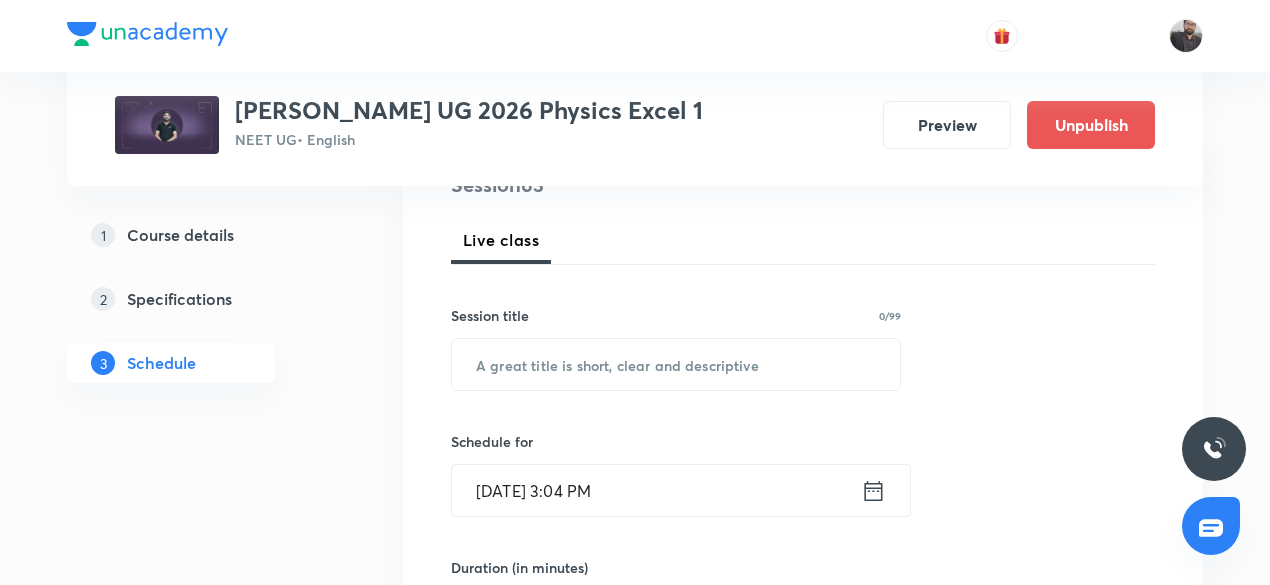 scroll, scrollTop: 278, scrollLeft: 0, axis: vertical 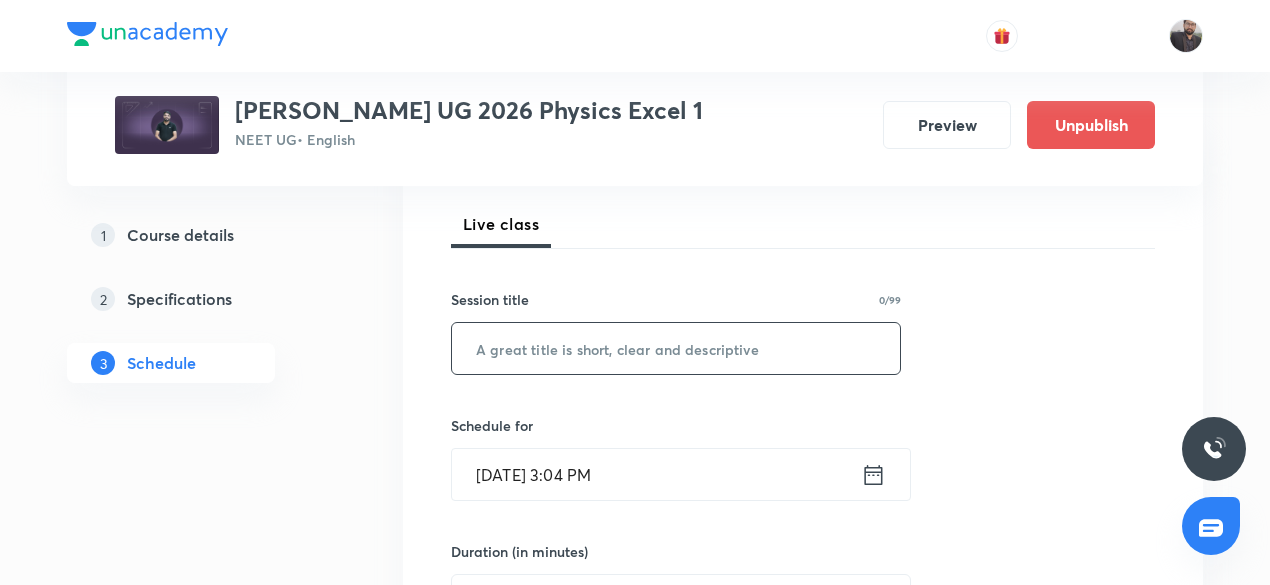 click at bounding box center [676, 348] 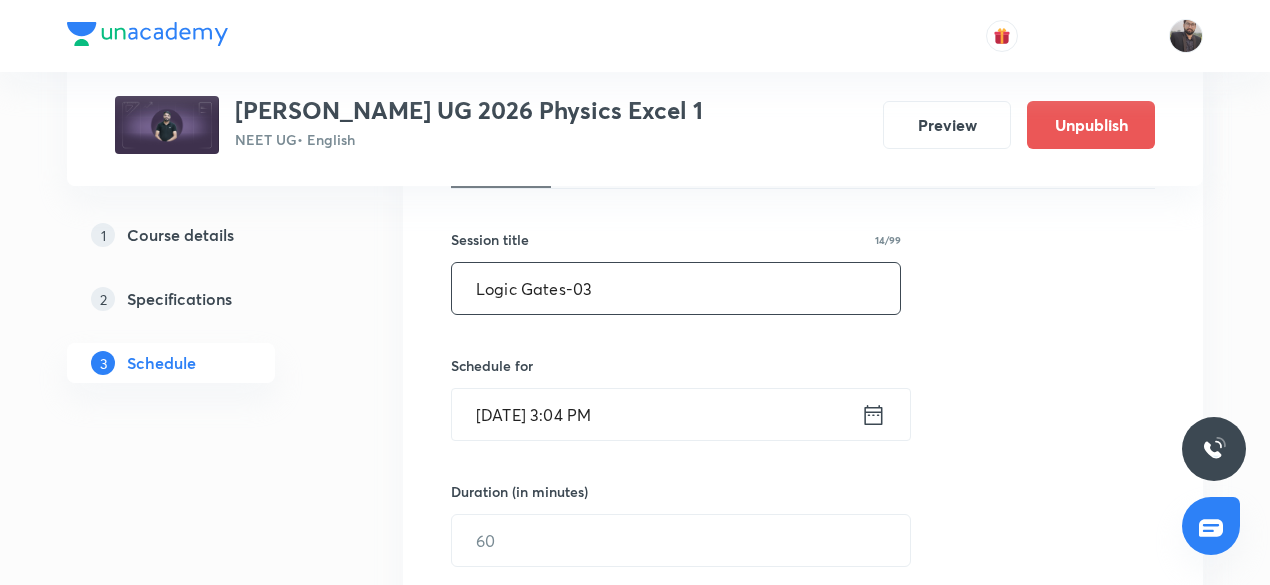 scroll, scrollTop: 341, scrollLeft: 0, axis: vertical 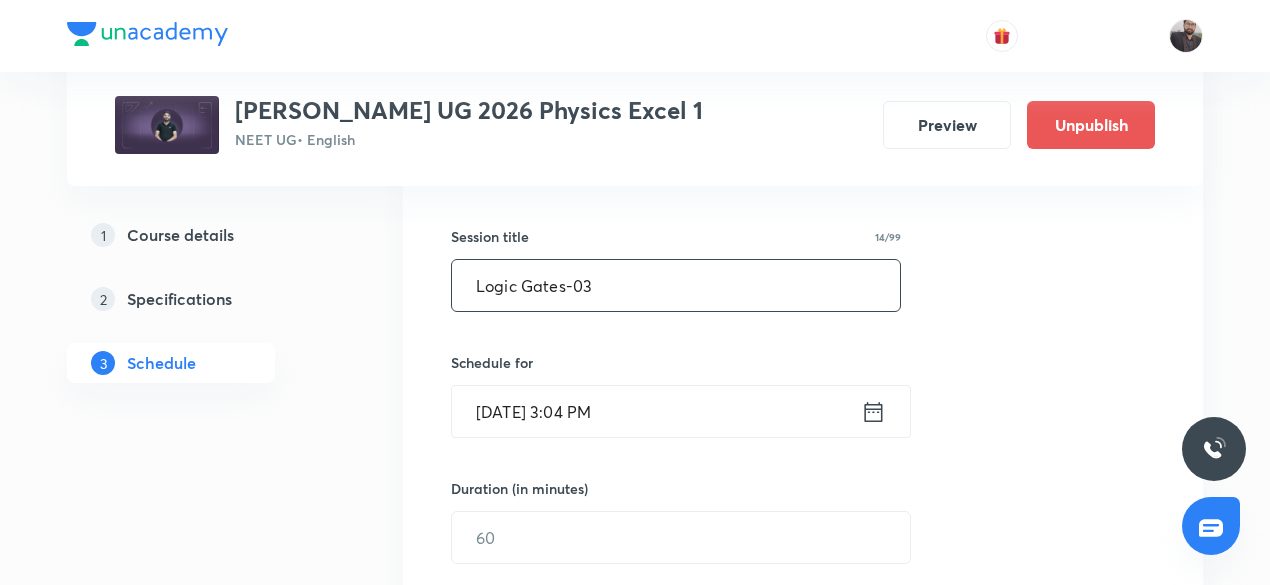 type on "Logic Gates-03" 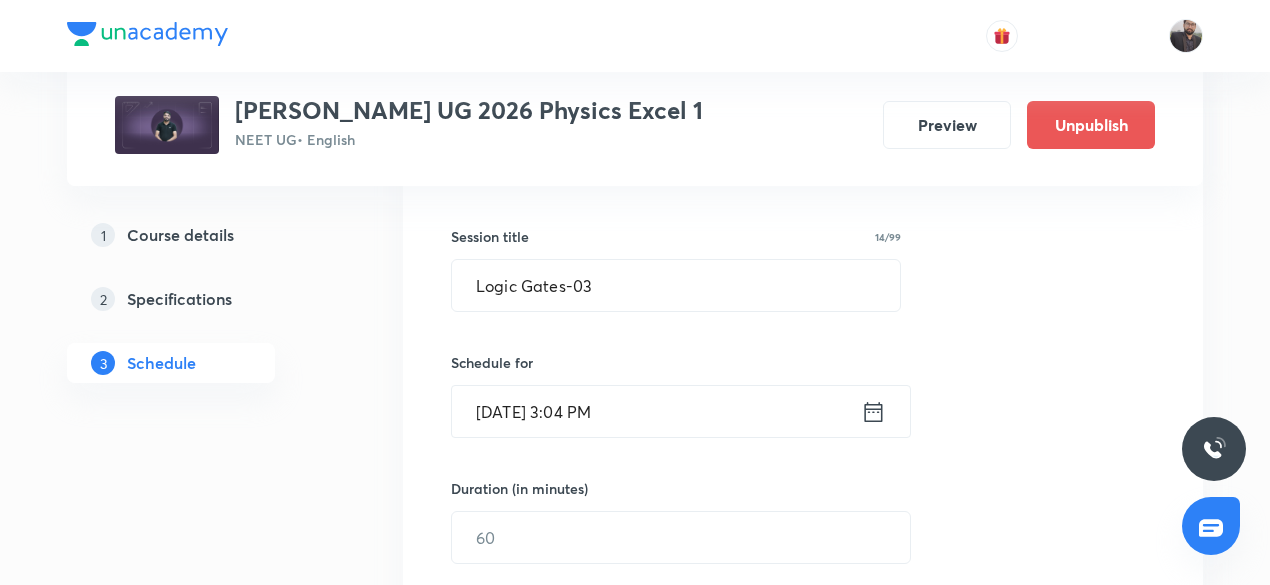click on "Jul 11, 2025, 3:04 PM" at bounding box center [656, 411] 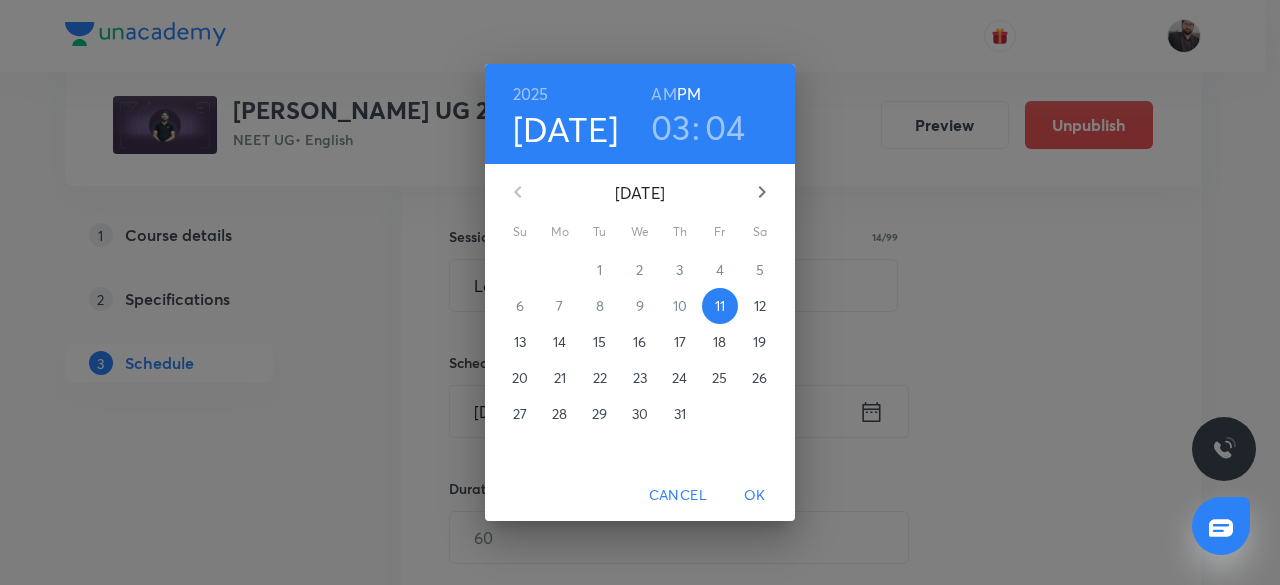 click on "AM" at bounding box center [663, 94] 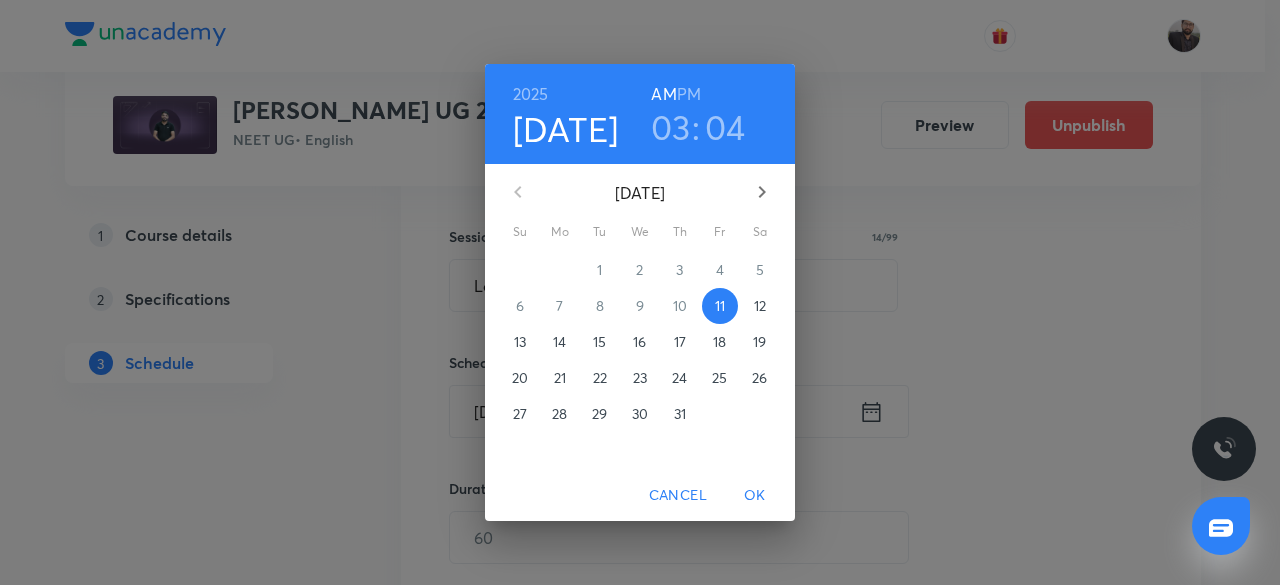 click on "12" at bounding box center [760, 306] 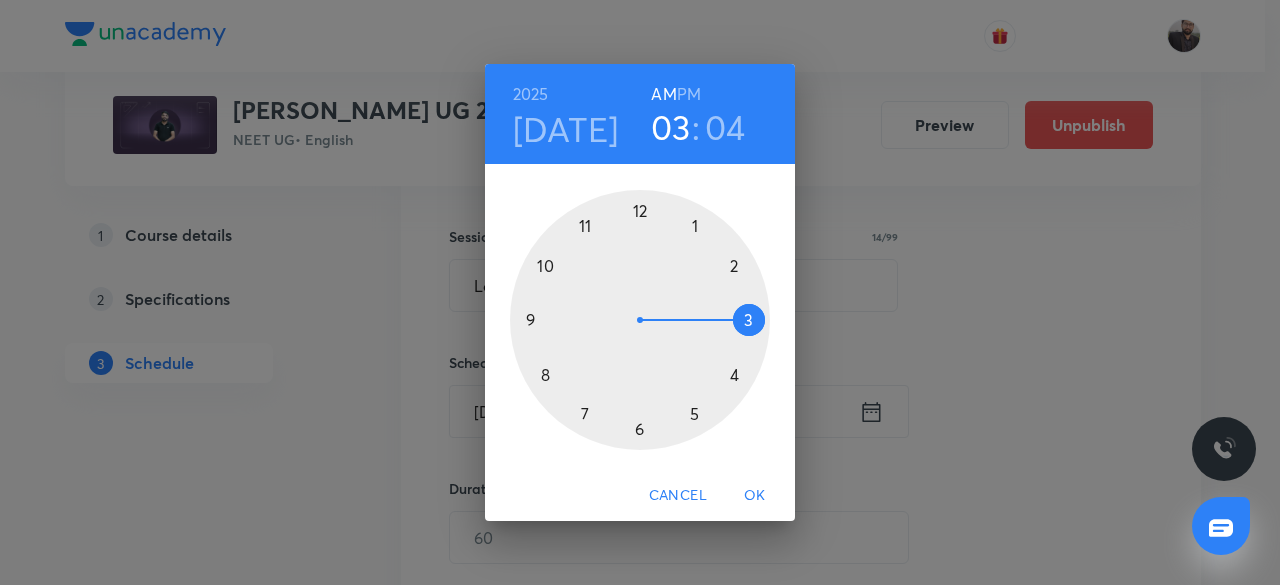 click at bounding box center (640, 320) 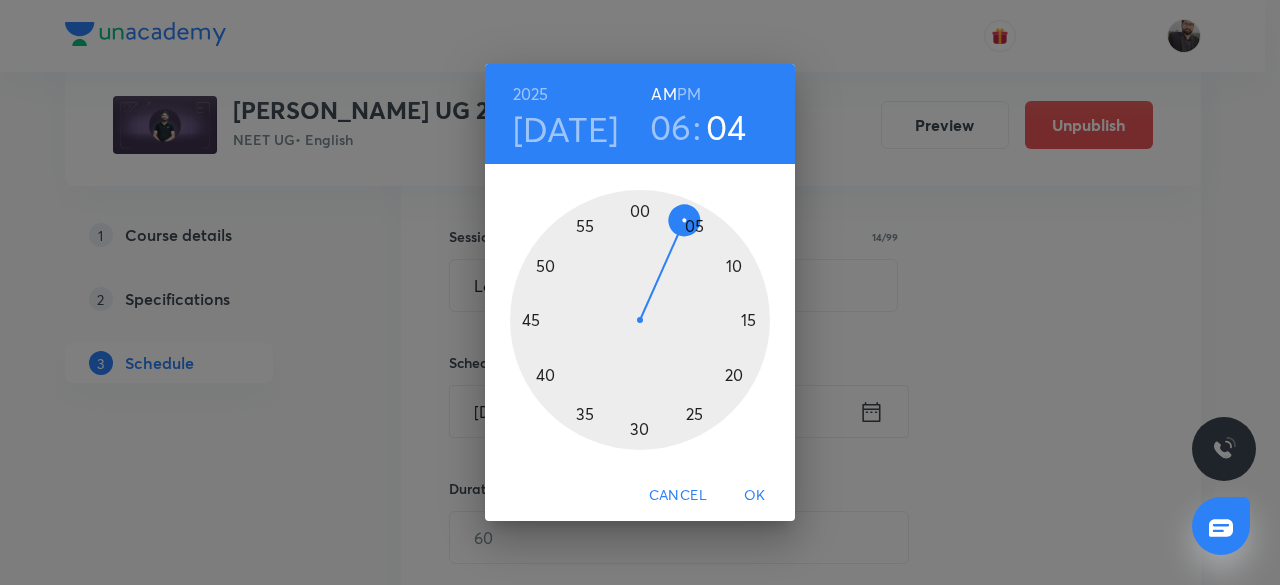 click at bounding box center (640, 320) 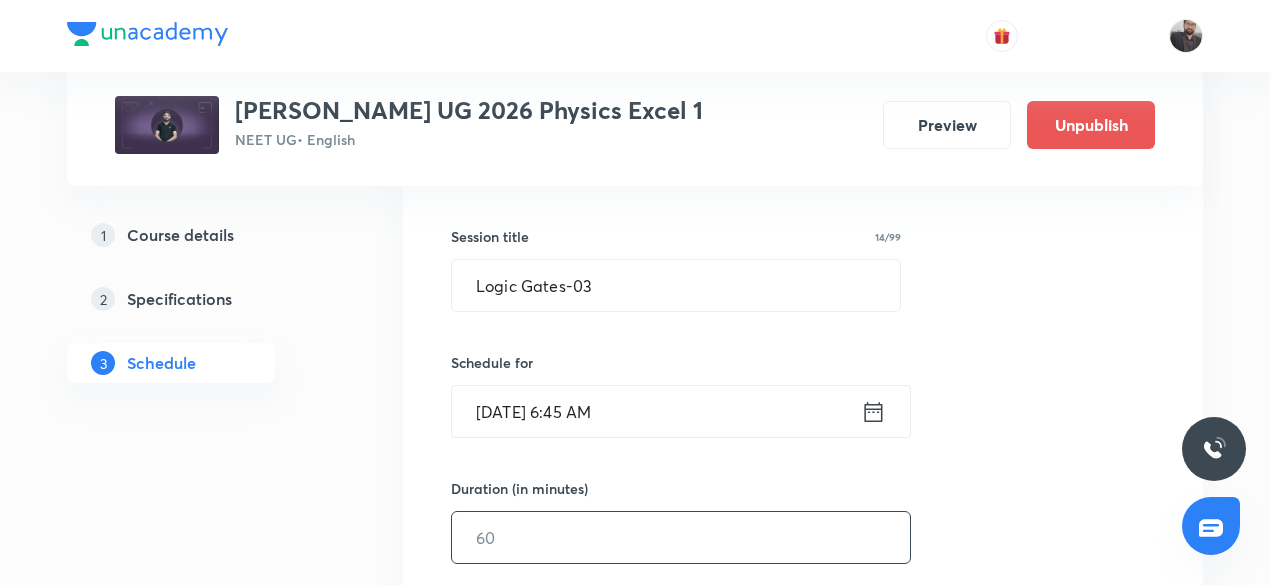 click at bounding box center (681, 537) 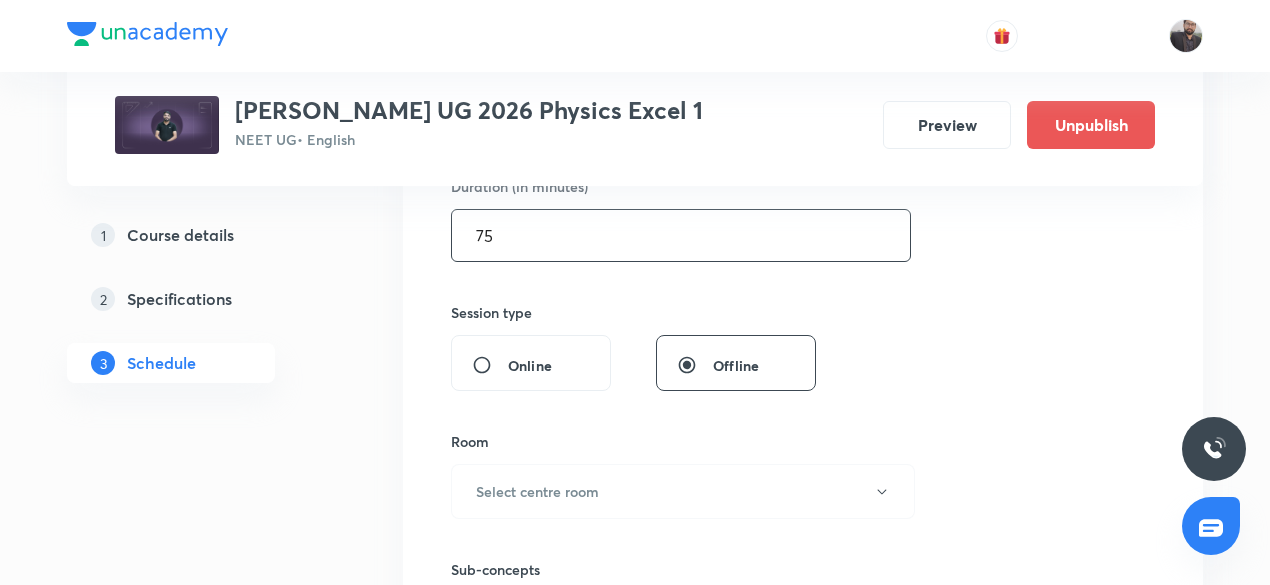 scroll, scrollTop: 644, scrollLeft: 0, axis: vertical 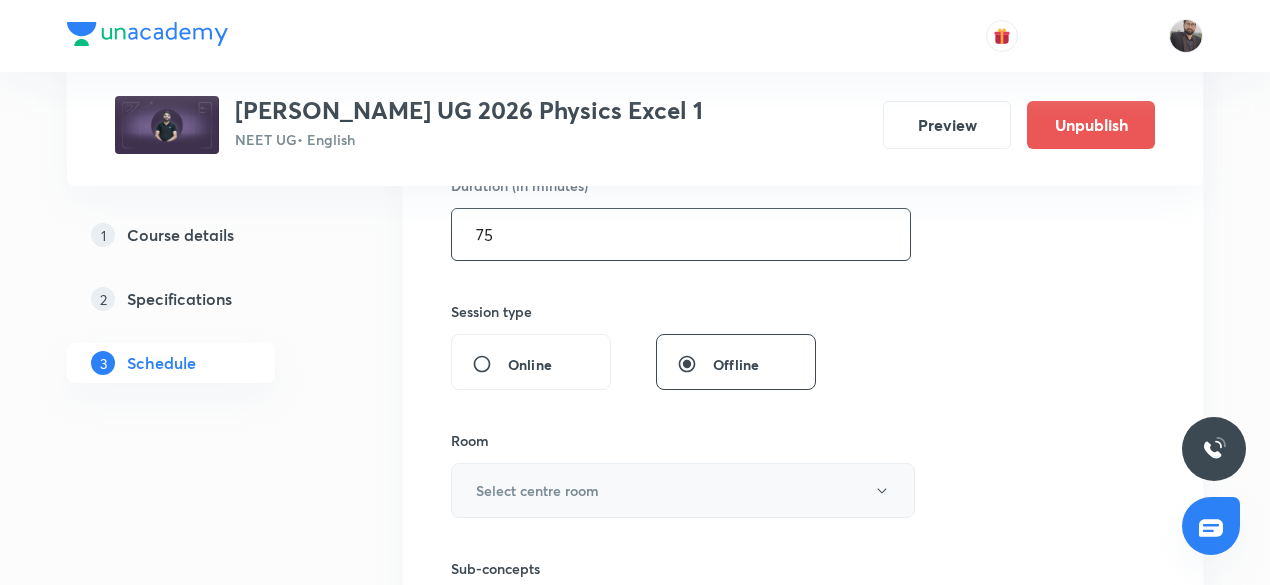 type on "75" 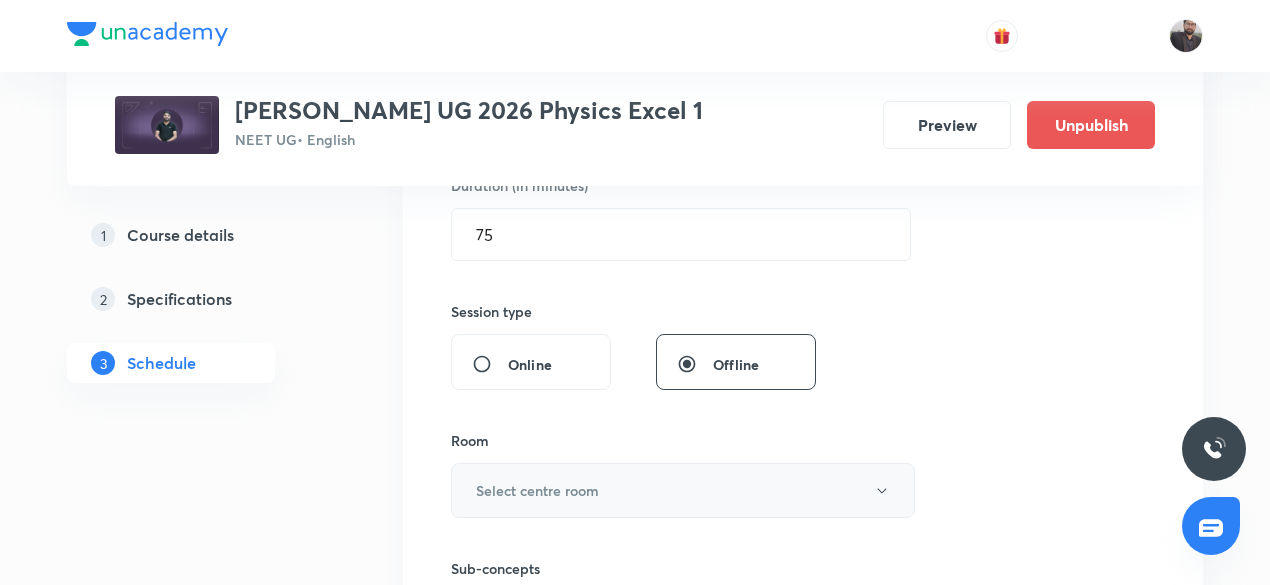 click on "Select centre room" at bounding box center (537, 490) 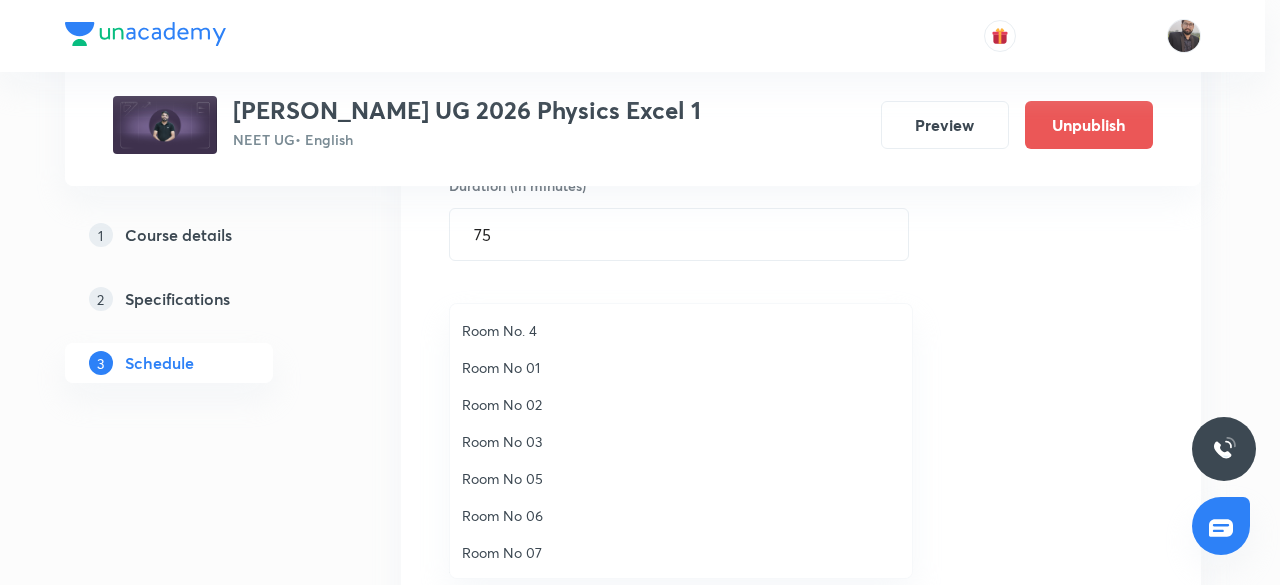 click on "Room No 07" at bounding box center (681, 552) 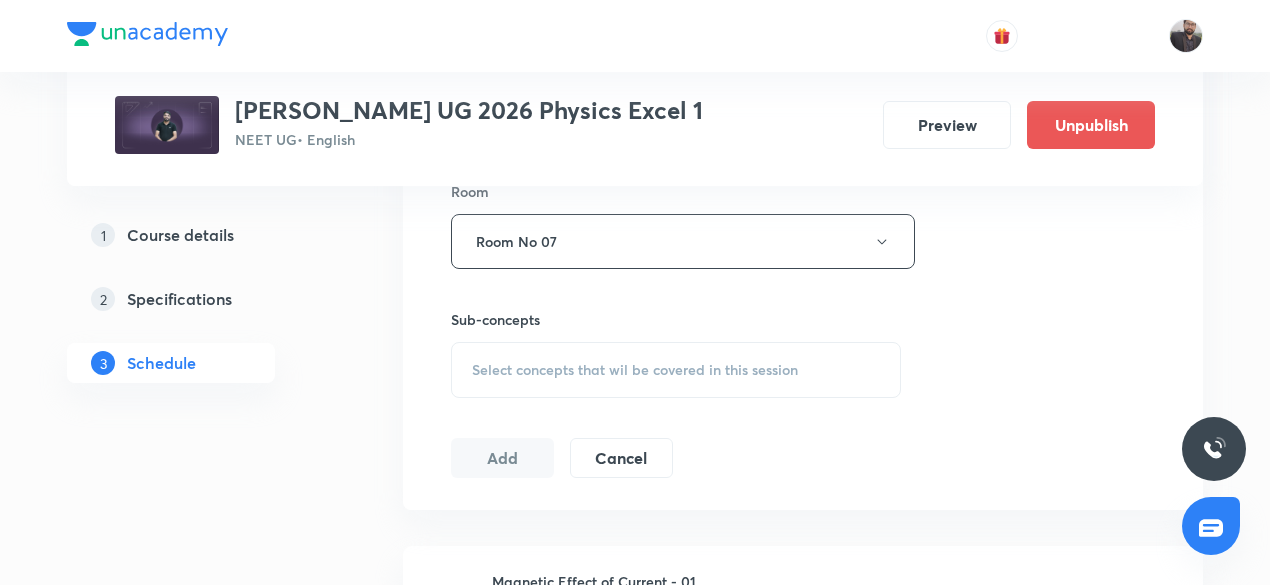 scroll, scrollTop: 894, scrollLeft: 0, axis: vertical 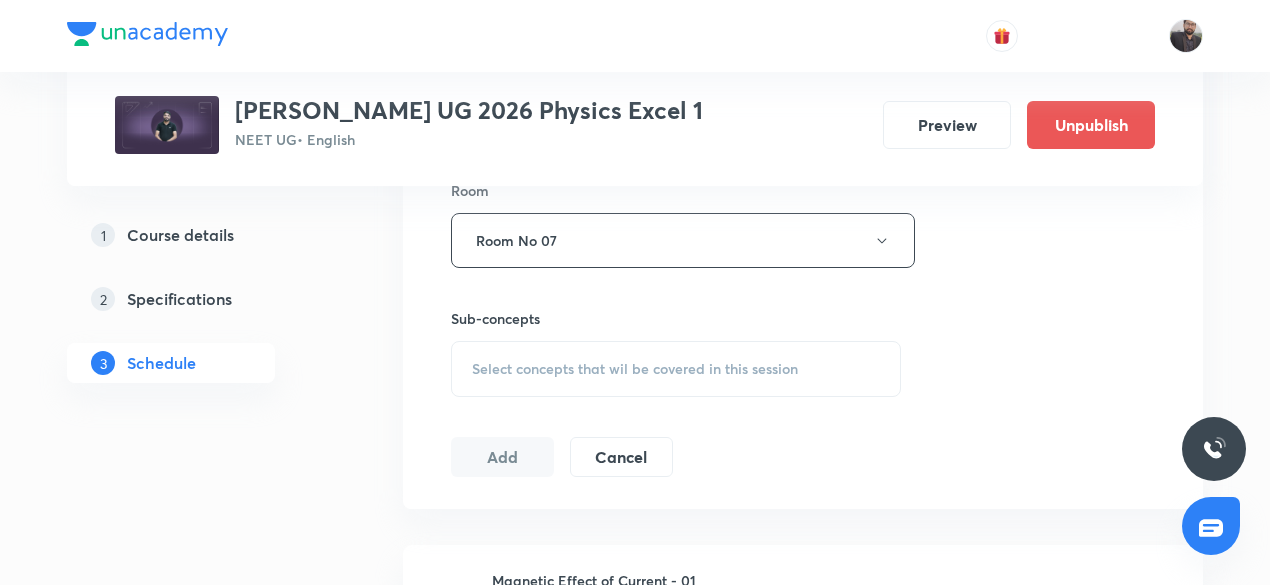 click on "Select concepts that wil be covered in this session" at bounding box center [635, 369] 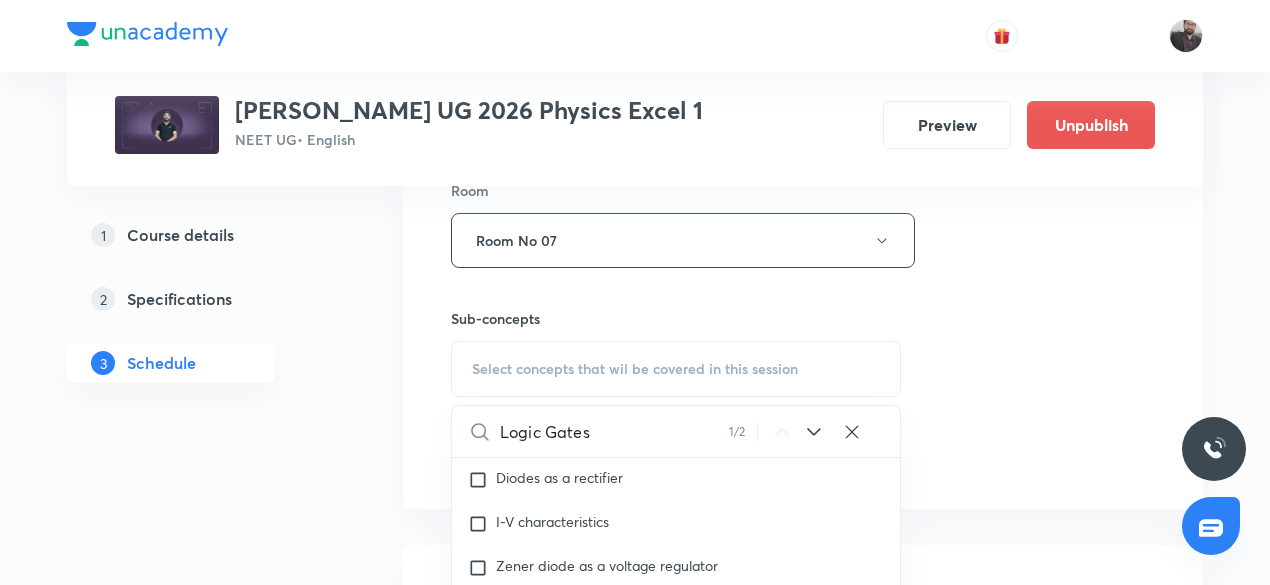 scroll, scrollTop: 26945, scrollLeft: 0, axis: vertical 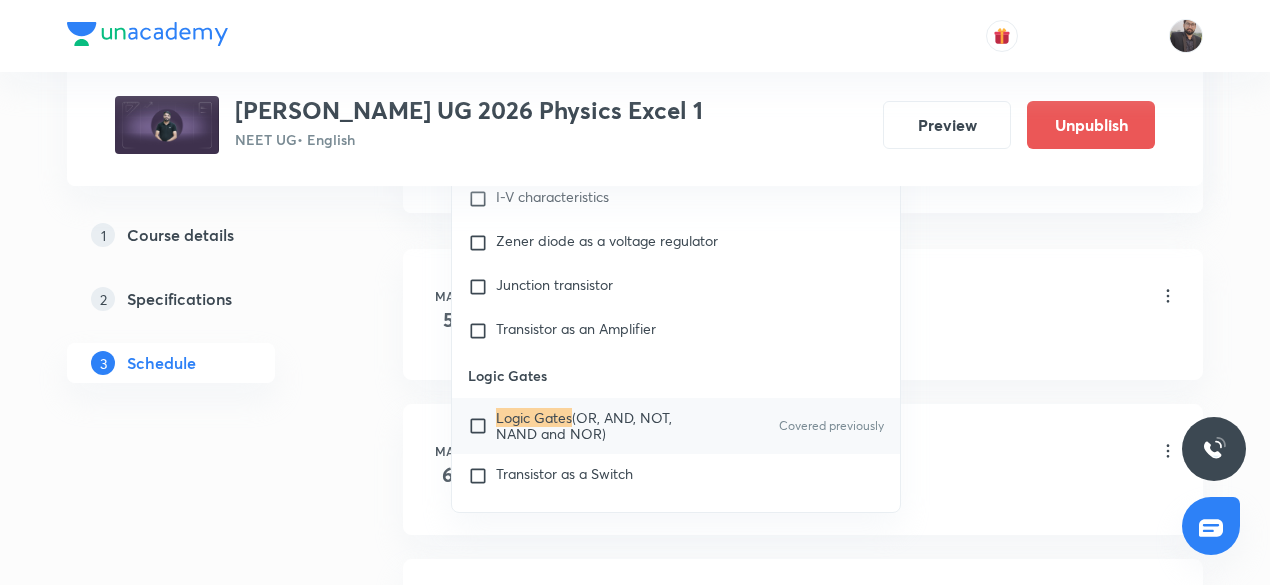 type on "Logic Gates" 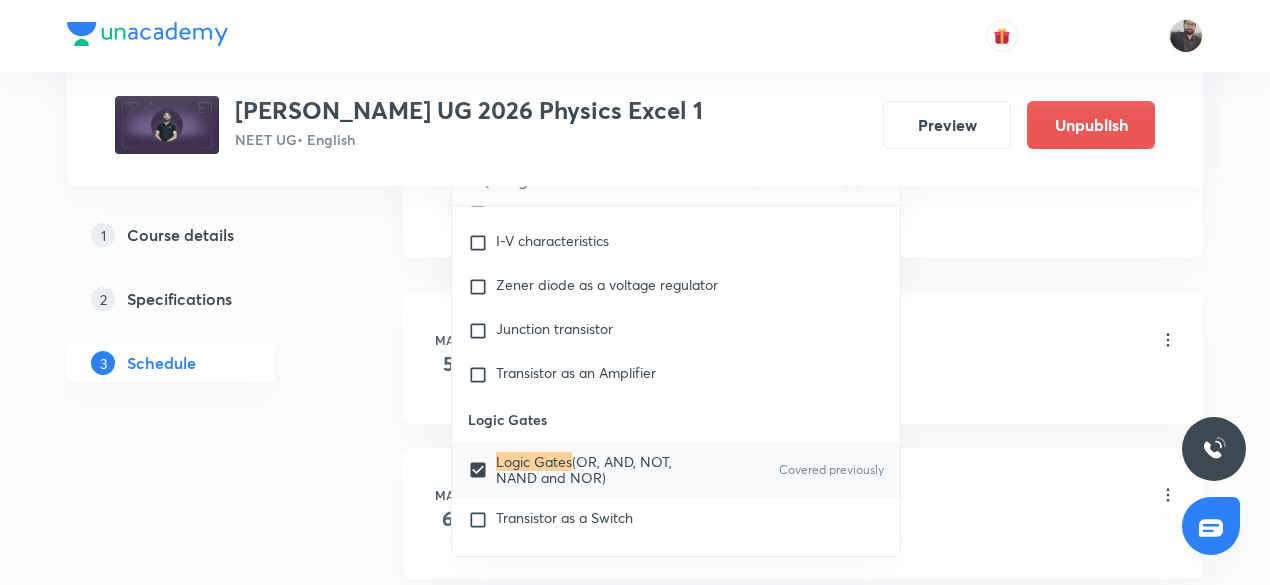 click on "Magnetic Effect of Current - 01 Lesson 1 • 8:05 AM • 75 min  • Room Room No 07" at bounding box center (835, 341) 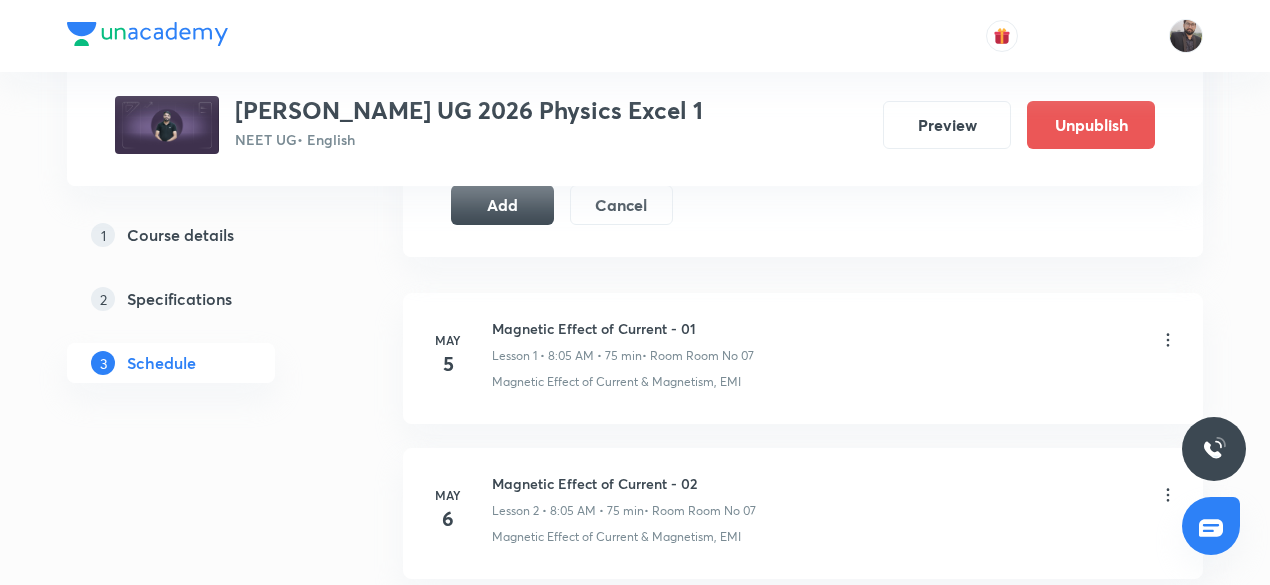 scroll, scrollTop: 1050, scrollLeft: 0, axis: vertical 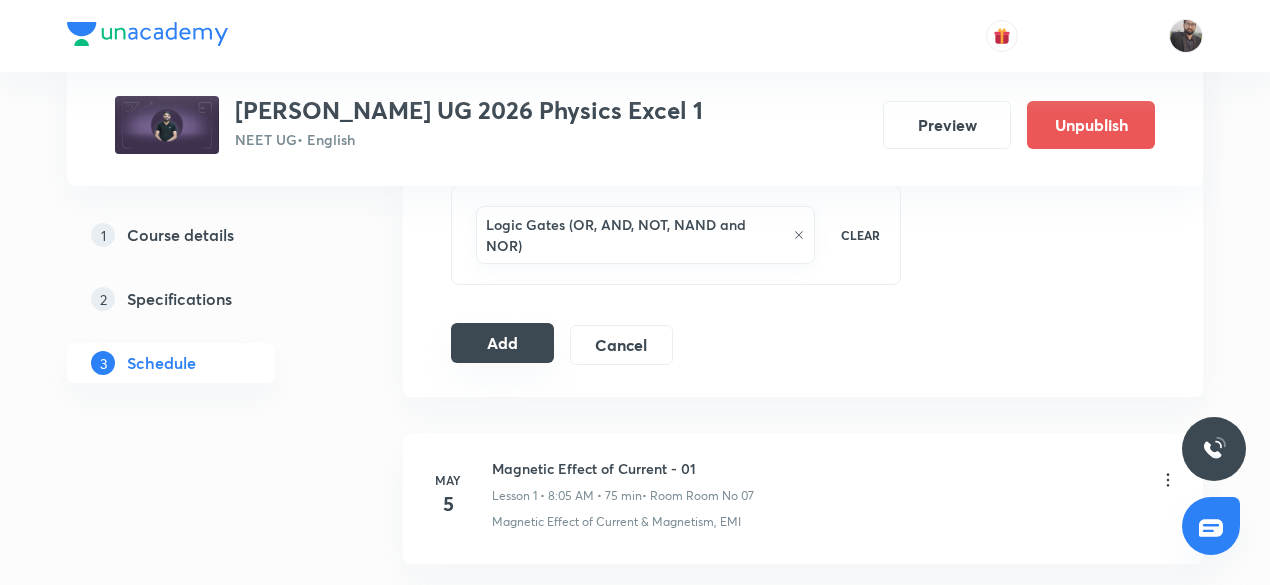 click on "Add" at bounding box center [502, 343] 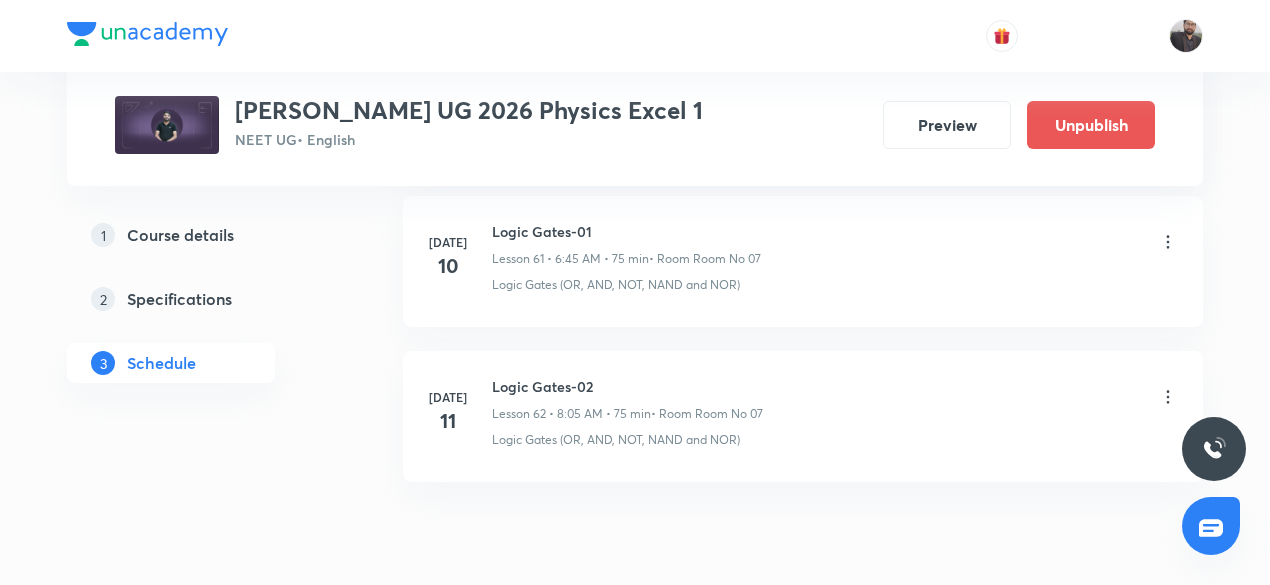 scroll, scrollTop: 10608, scrollLeft: 0, axis: vertical 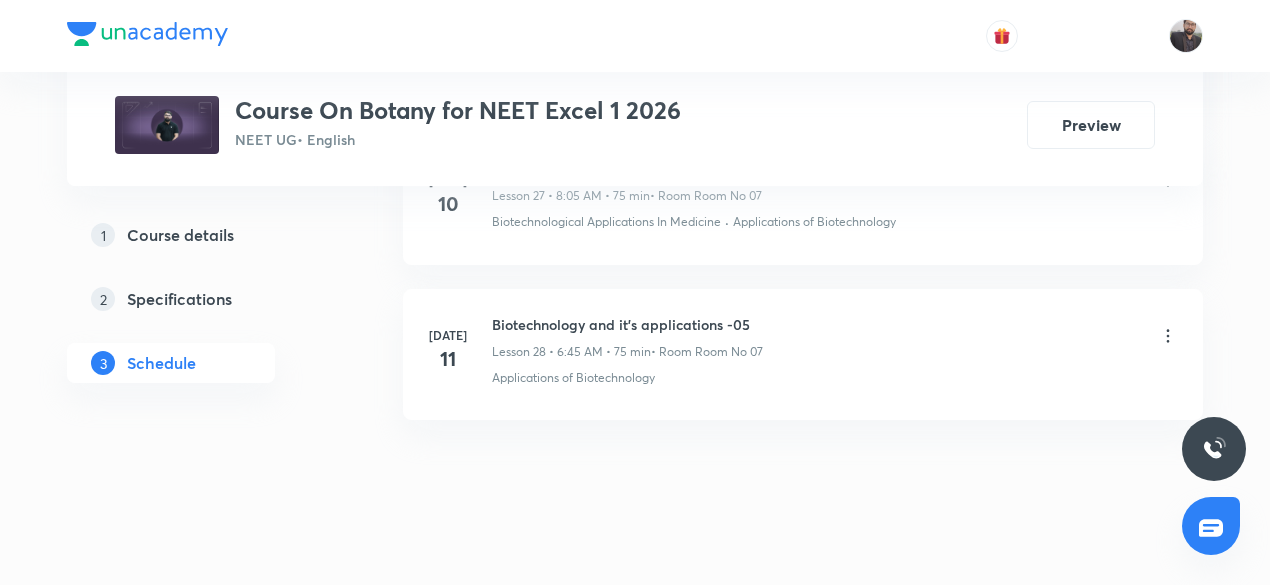 click on "Jul 11 Biotechnology and it's applications -05 Lesson 28 • 6:45 AM • 75 min  • Room Room No 07 Applications of Biotechnology" at bounding box center [803, 350] 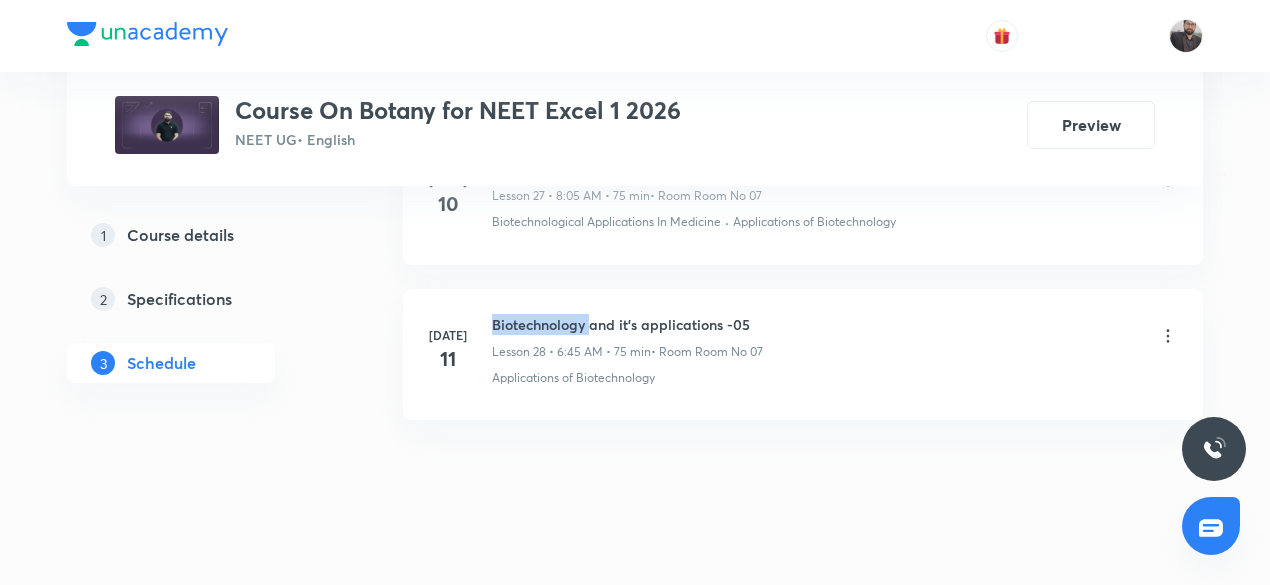 click on "Jul 11 Biotechnology and it's applications -05 Lesson 28 • 6:45 AM • 75 min  • Room Room No 07 Applications of Biotechnology" at bounding box center (803, 350) 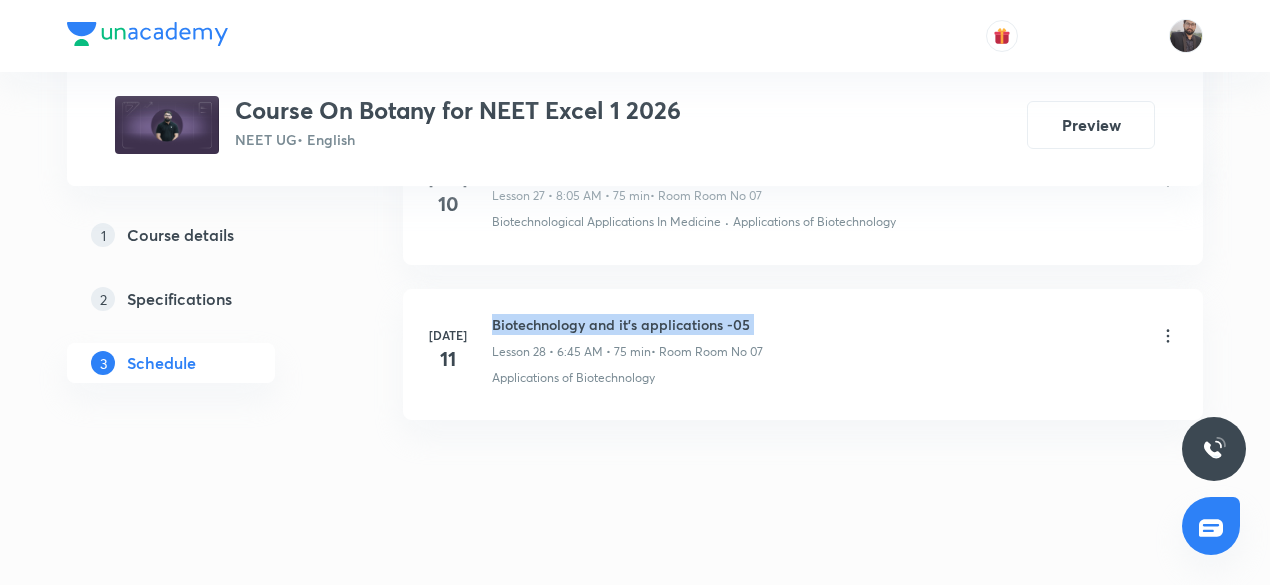 click on "Jul 11 Biotechnology and it's applications -05 Lesson 28 • 6:45 AM • 75 min  • Room Room No 07 Applications of Biotechnology" at bounding box center (803, 350) 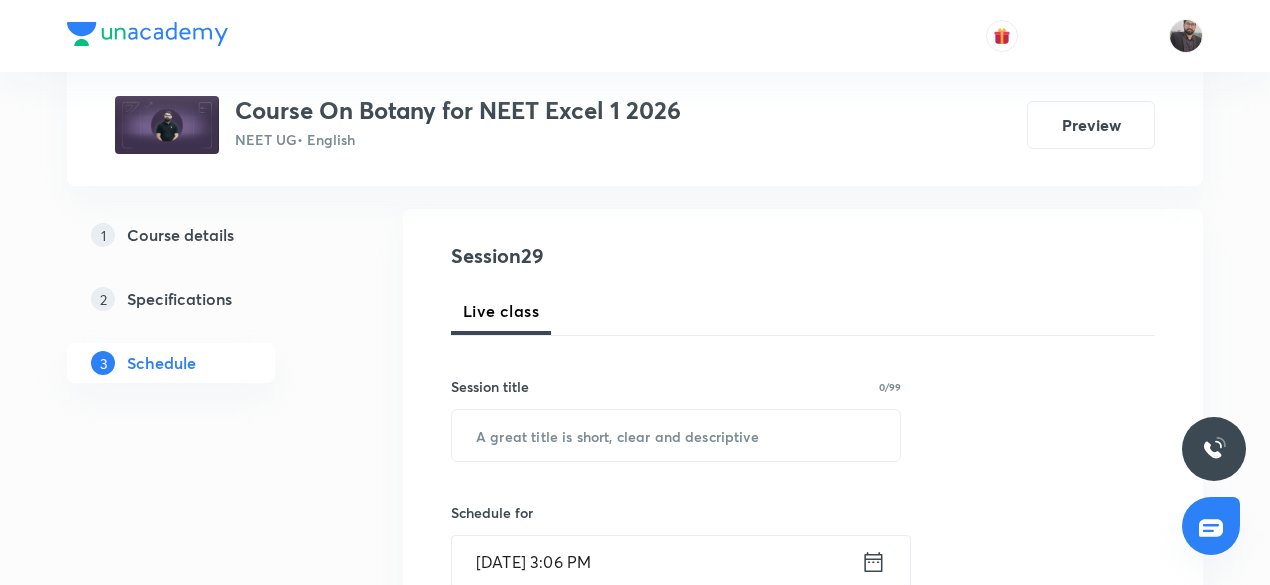 scroll, scrollTop: 202, scrollLeft: 0, axis: vertical 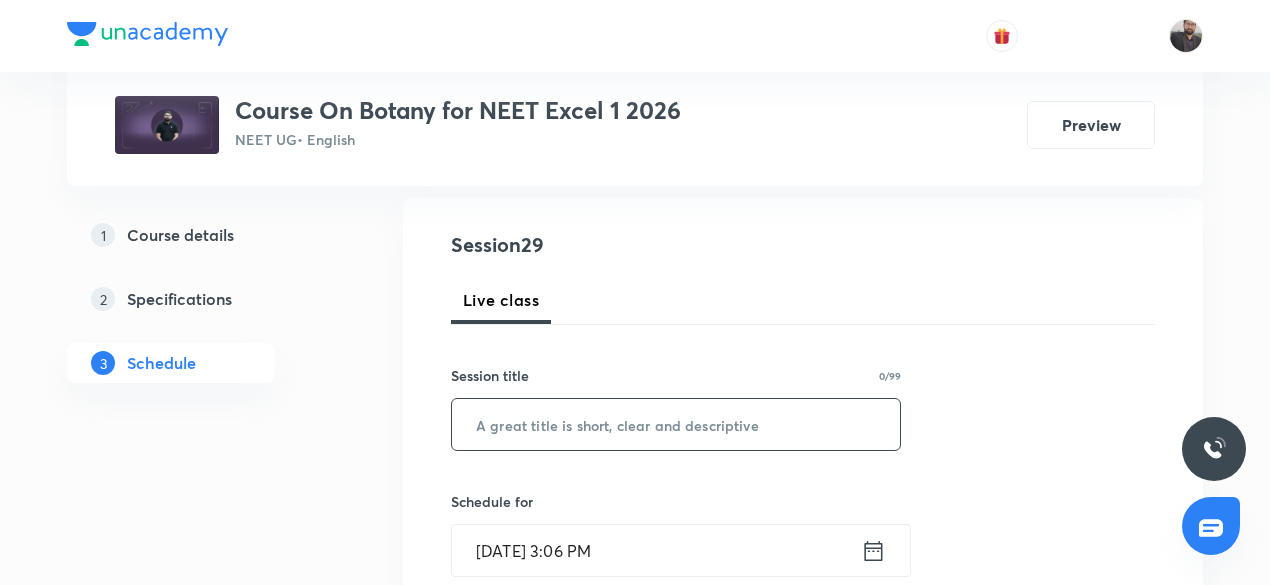 click at bounding box center [676, 424] 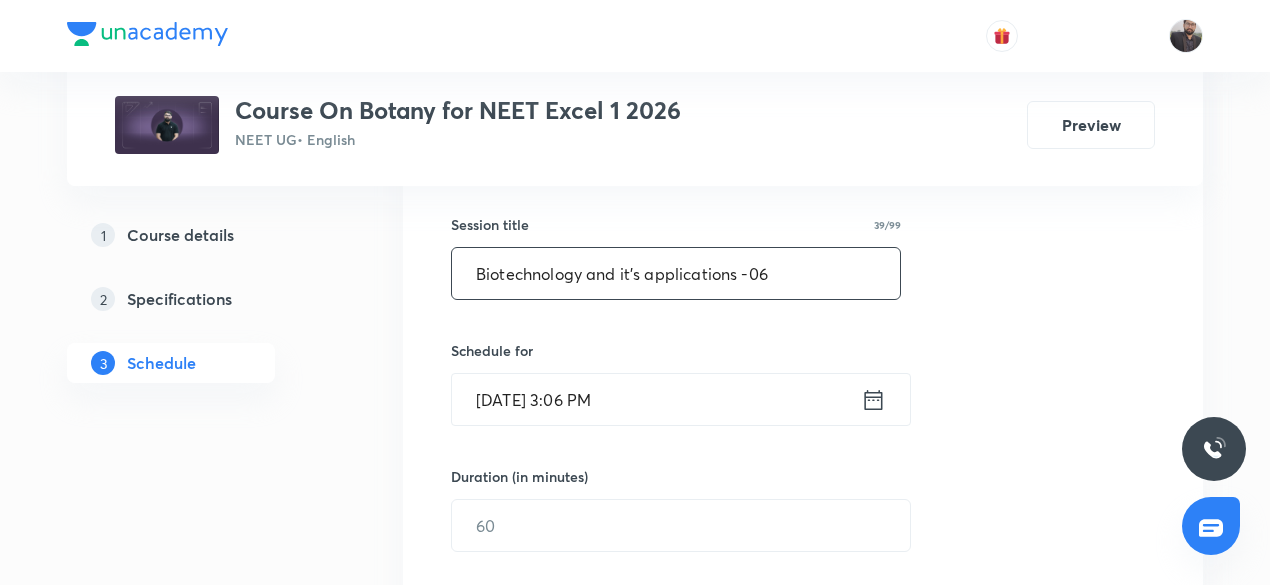 scroll, scrollTop: 358, scrollLeft: 0, axis: vertical 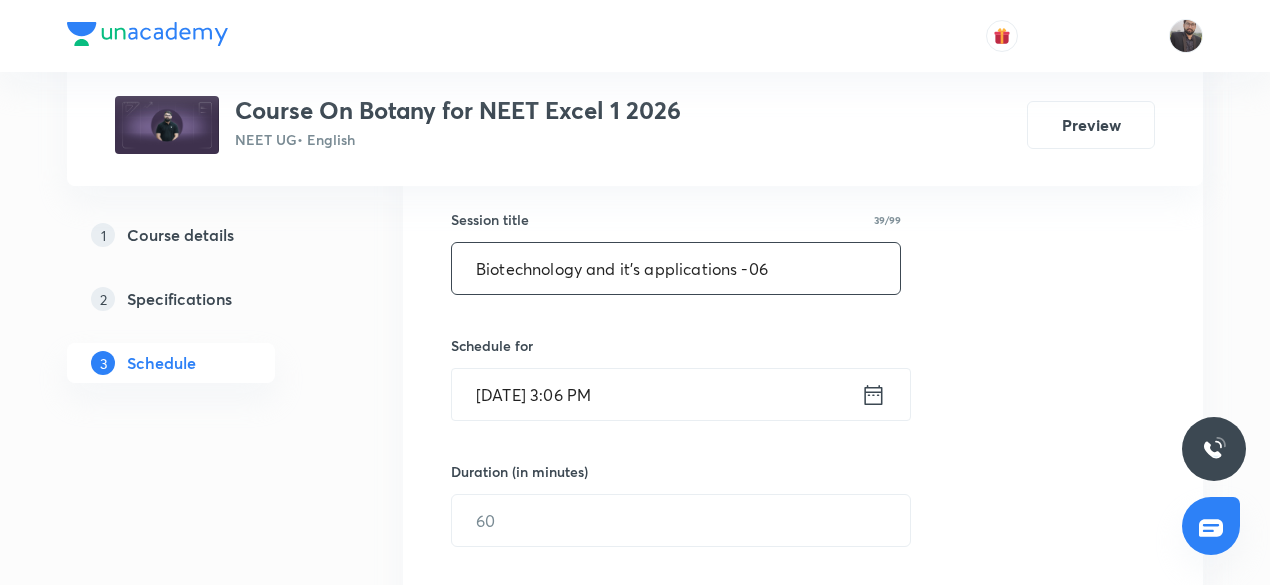 type on "Biotechnology and it's applications -06" 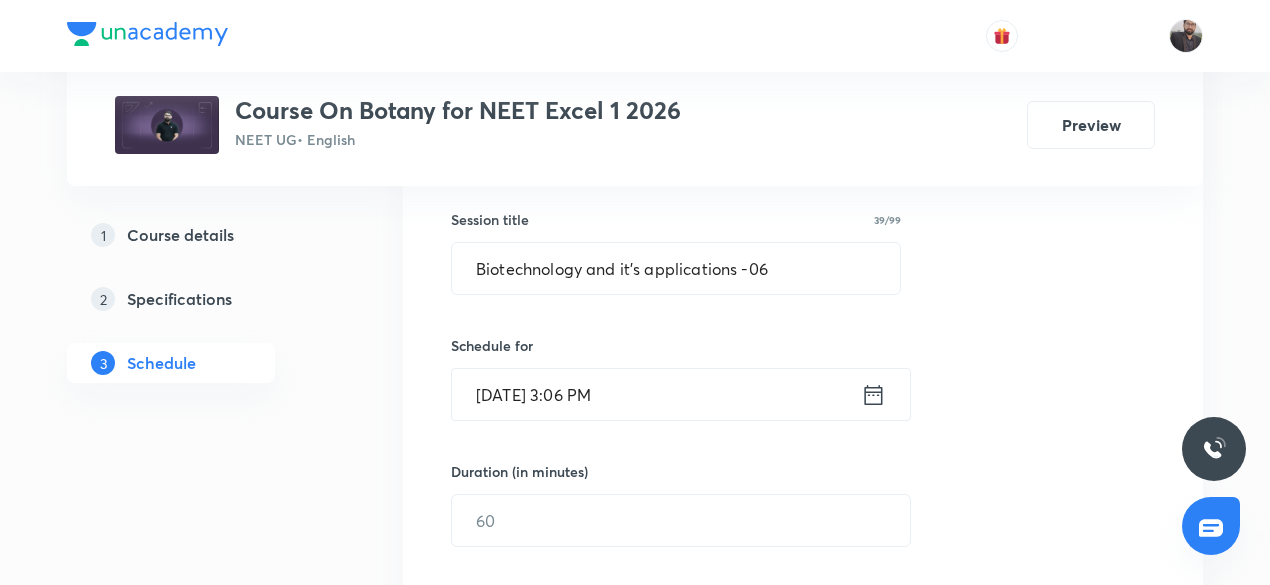 click on "Jul 11, 2025, 3:06 PM" at bounding box center [656, 394] 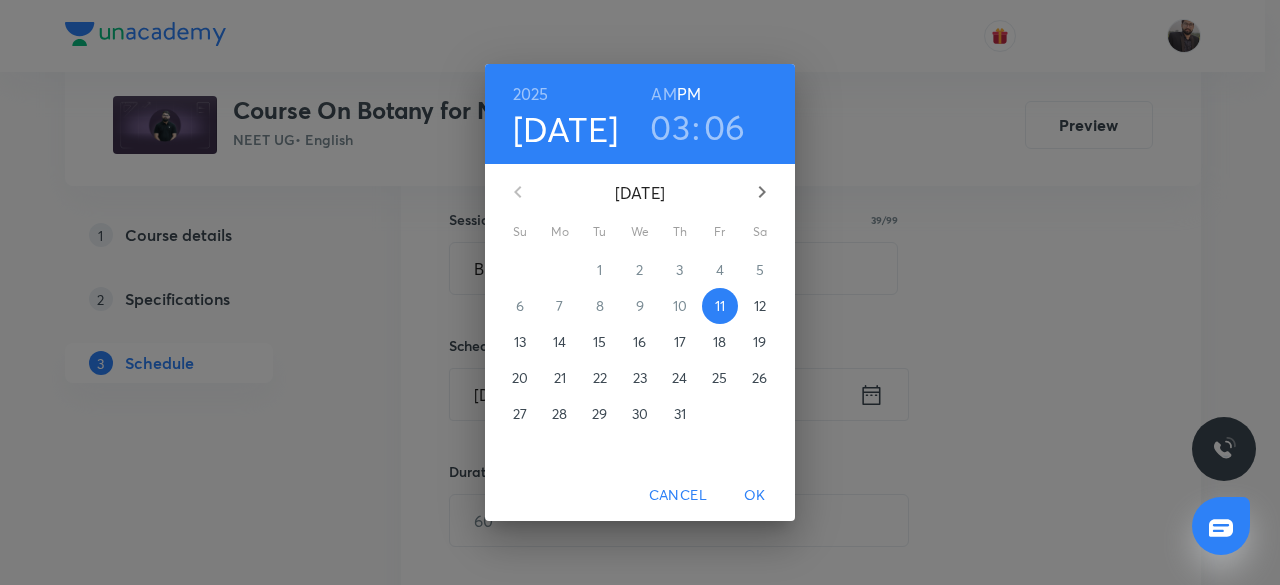 click on "12" at bounding box center [760, 306] 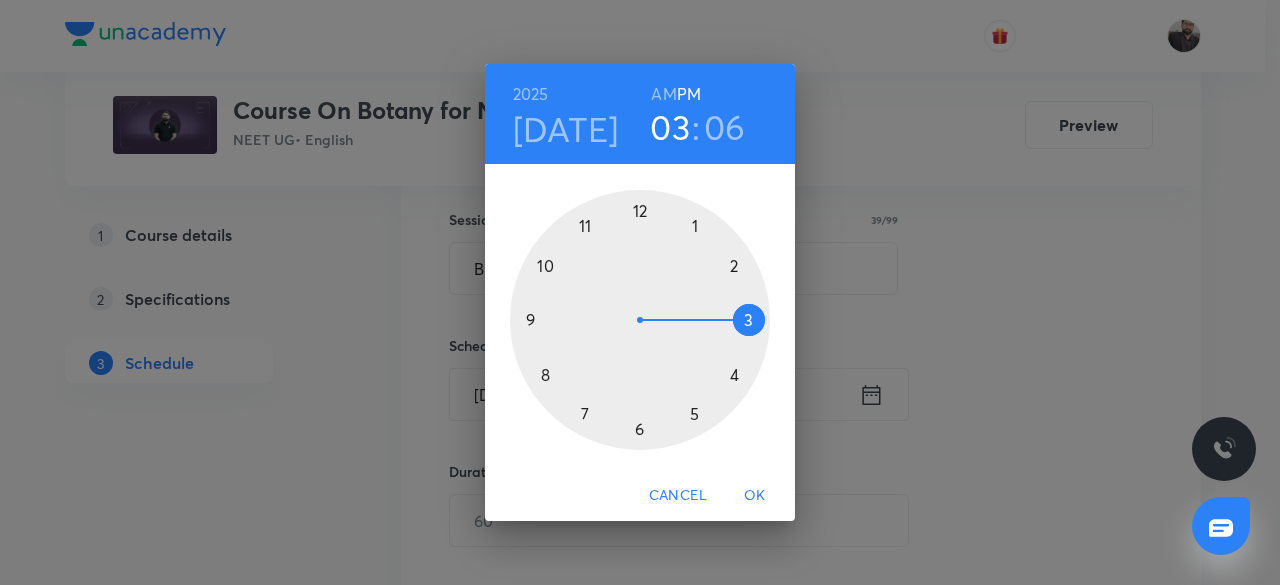 click on "AM" at bounding box center (663, 94) 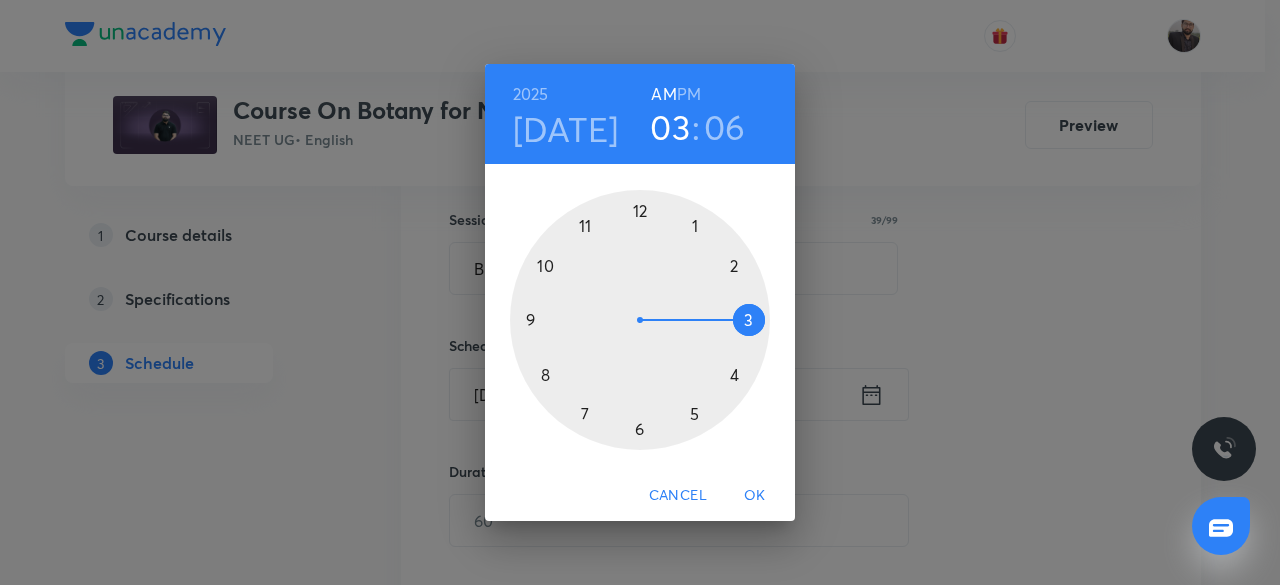click at bounding box center (640, 320) 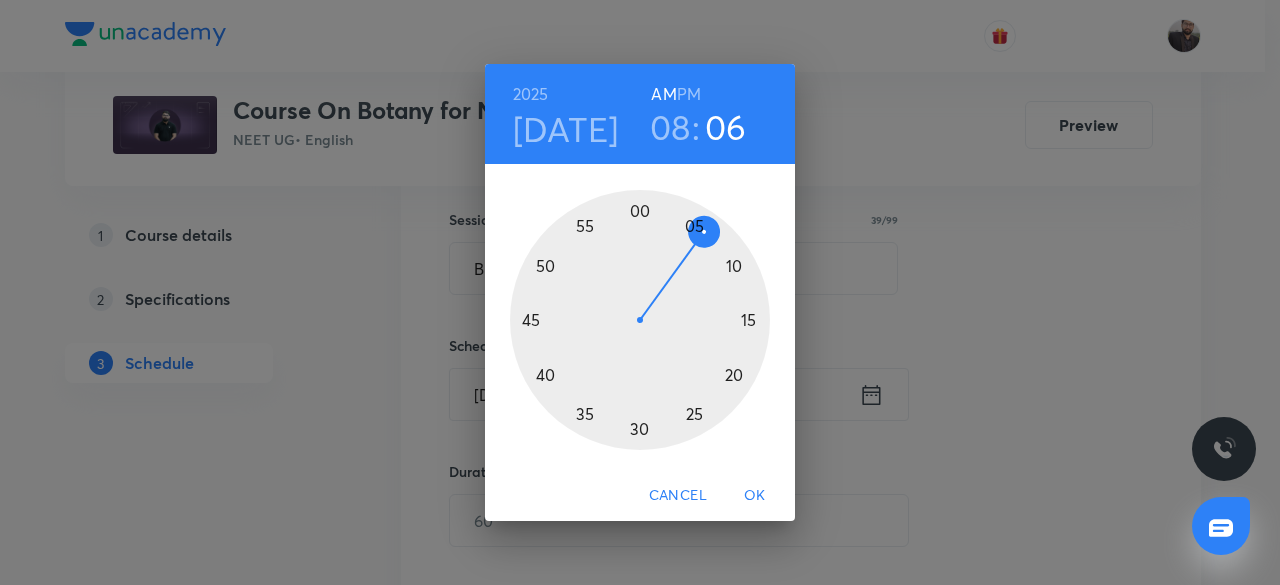 click at bounding box center [640, 320] 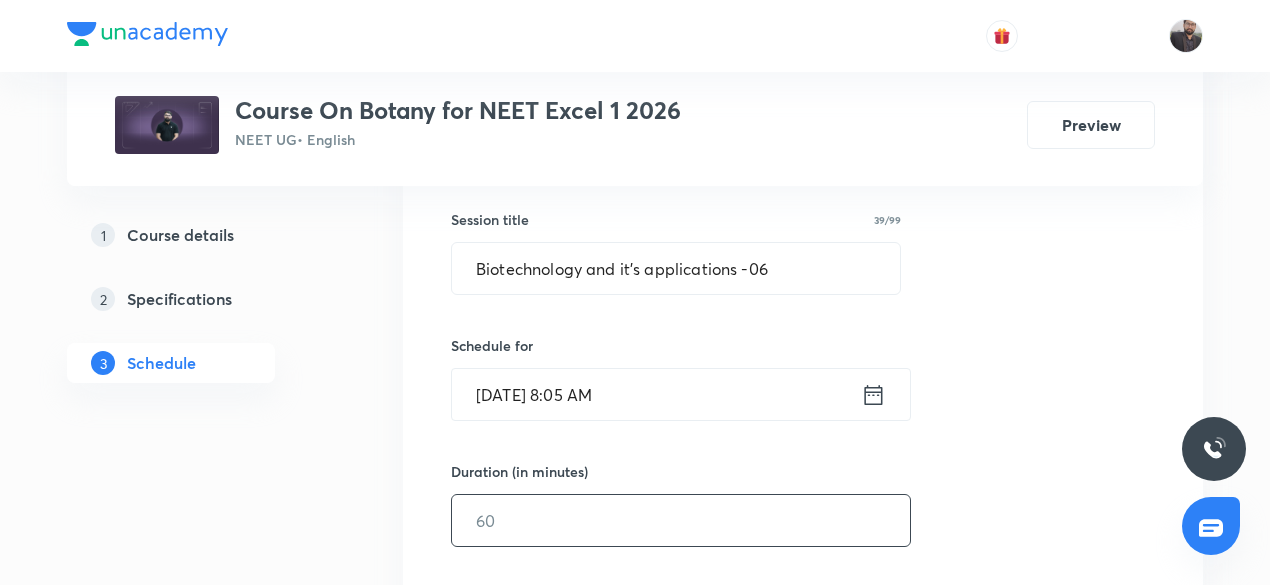 click at bounding box center (681, 520) 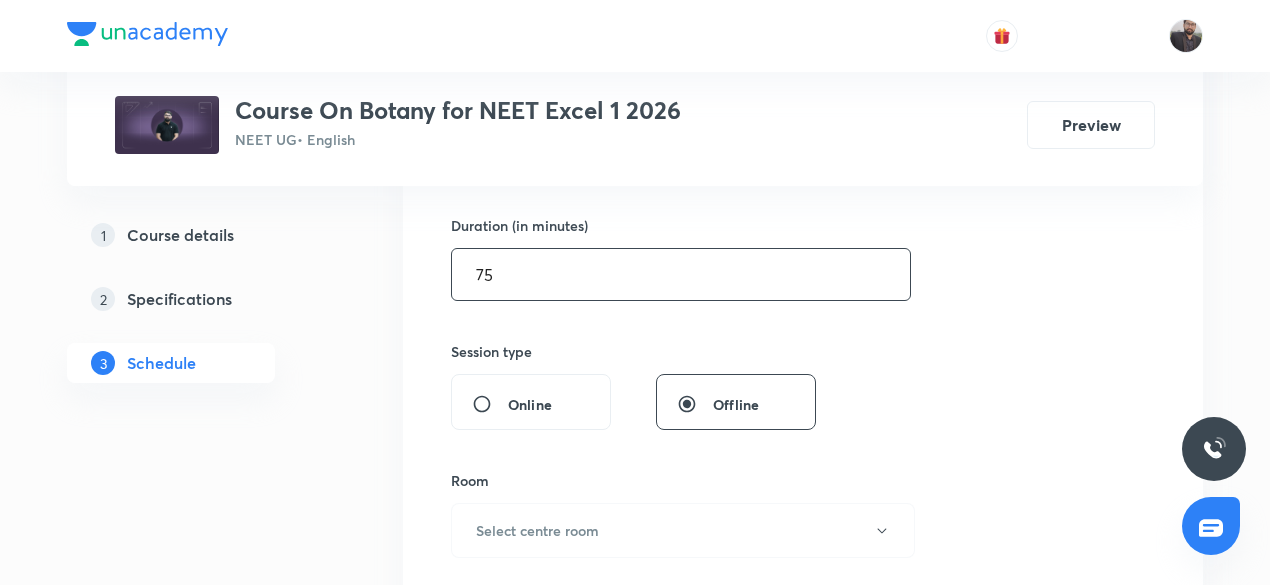 scroll, scrollTop: 607, scrollLeft: 0, axis: vertical 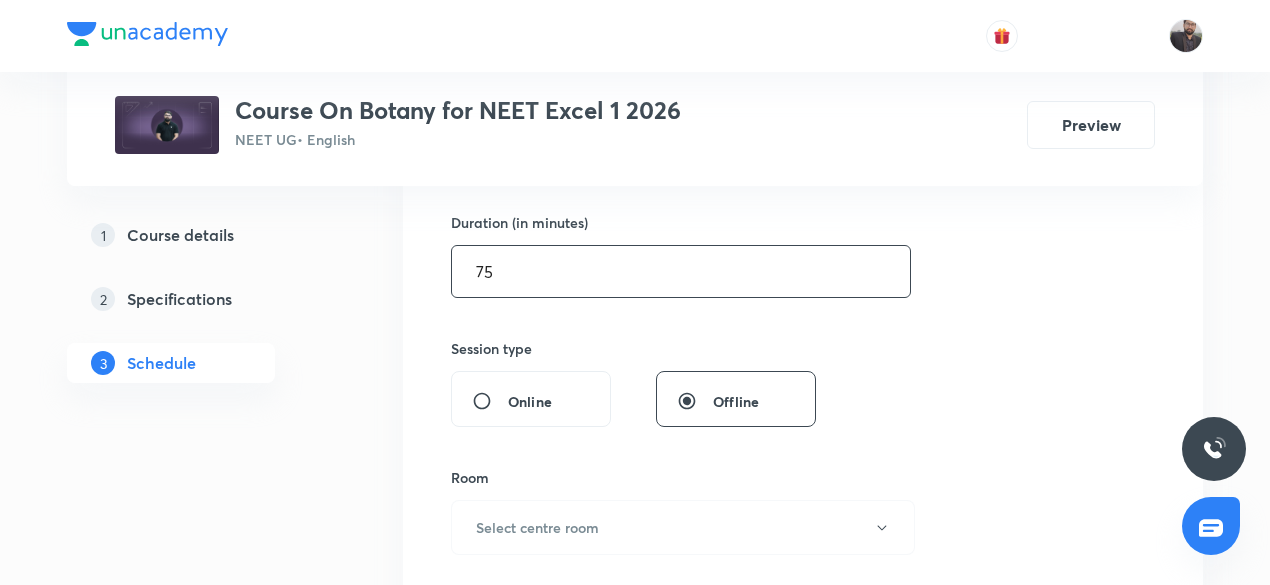 type on "75" 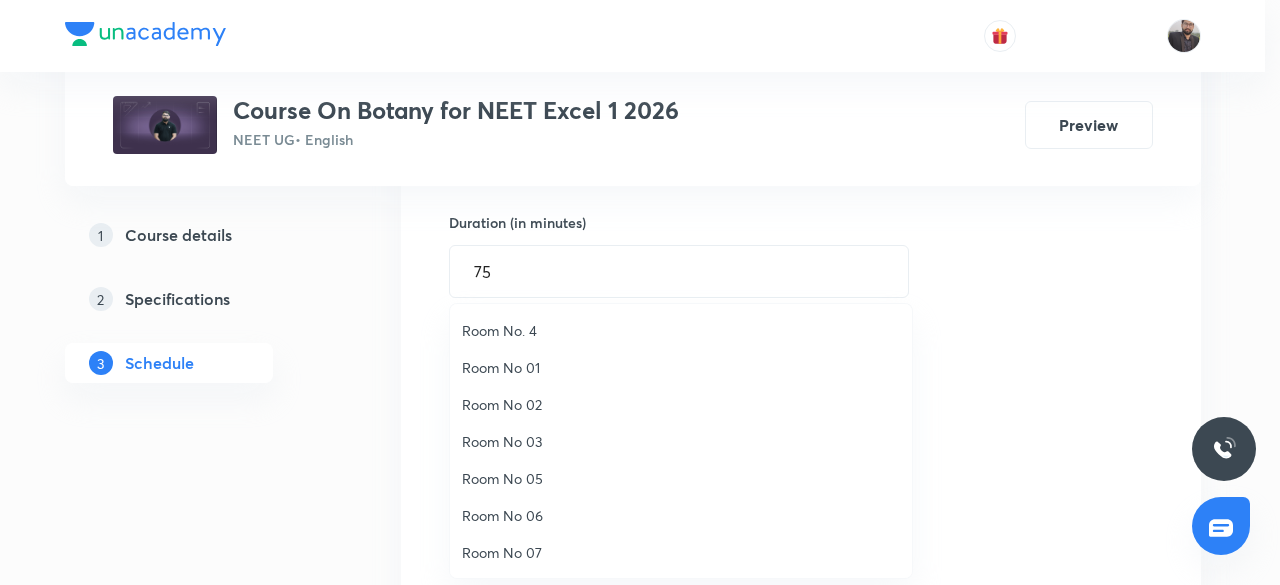 click on "Room No 07" at bounding box center [681, 552] 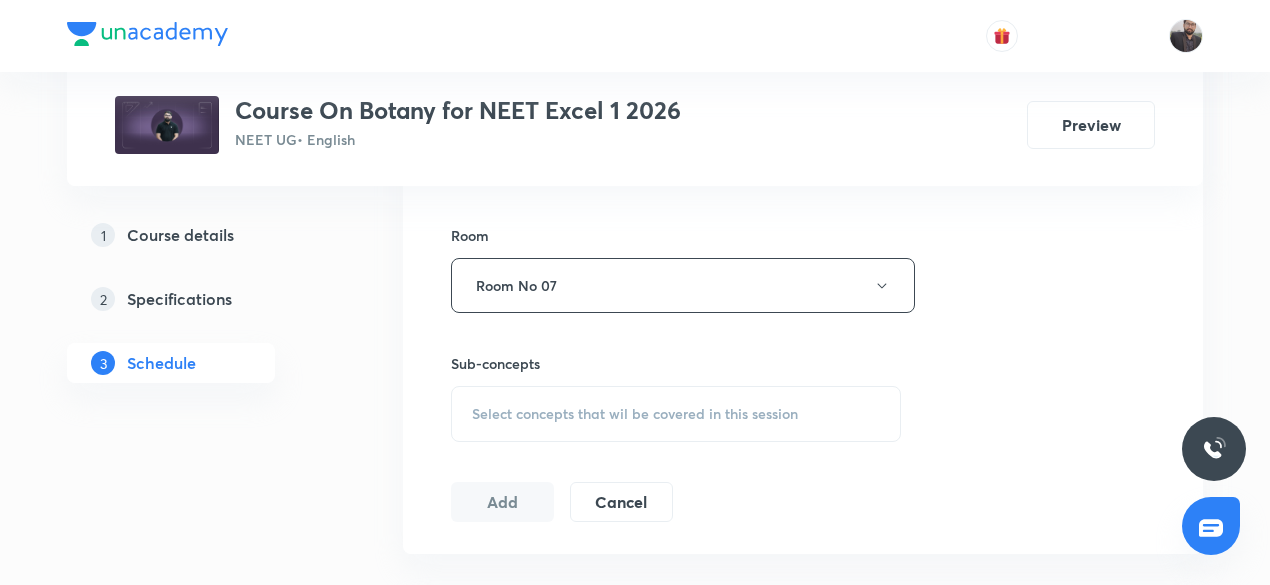 scroll, scrollTop: 850, scrollLeft: 0, axis: vertical 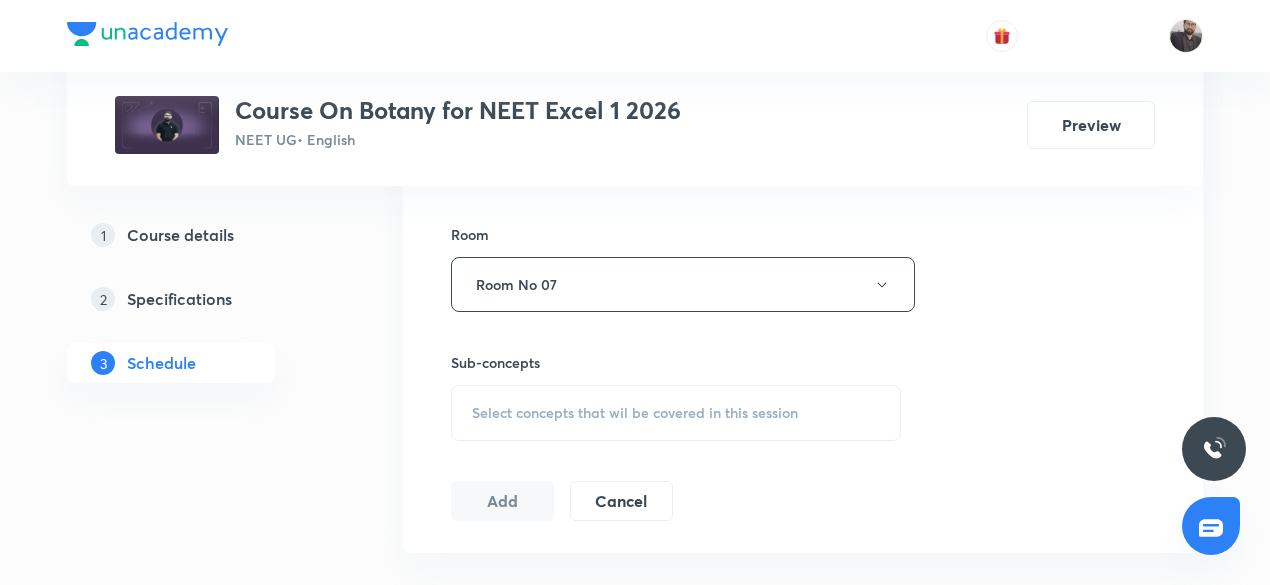 click on "Select concepts that wil be covered in this session" at bounding box center [635, 413] 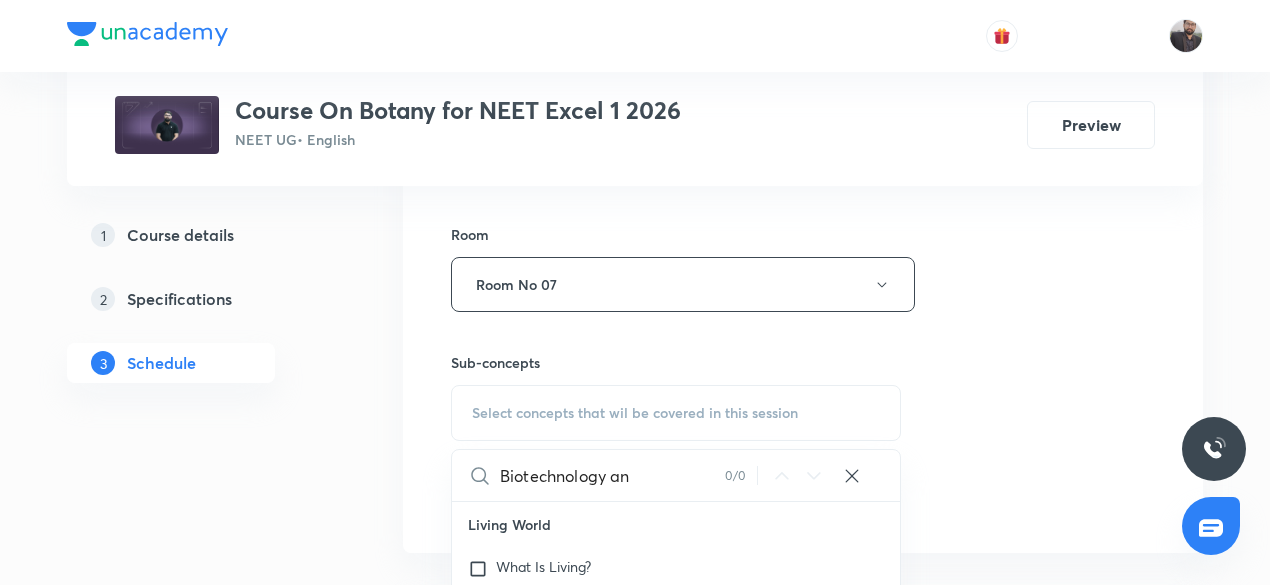 scroll, scrollTop: 0, scrollLeft: 0, axis: both 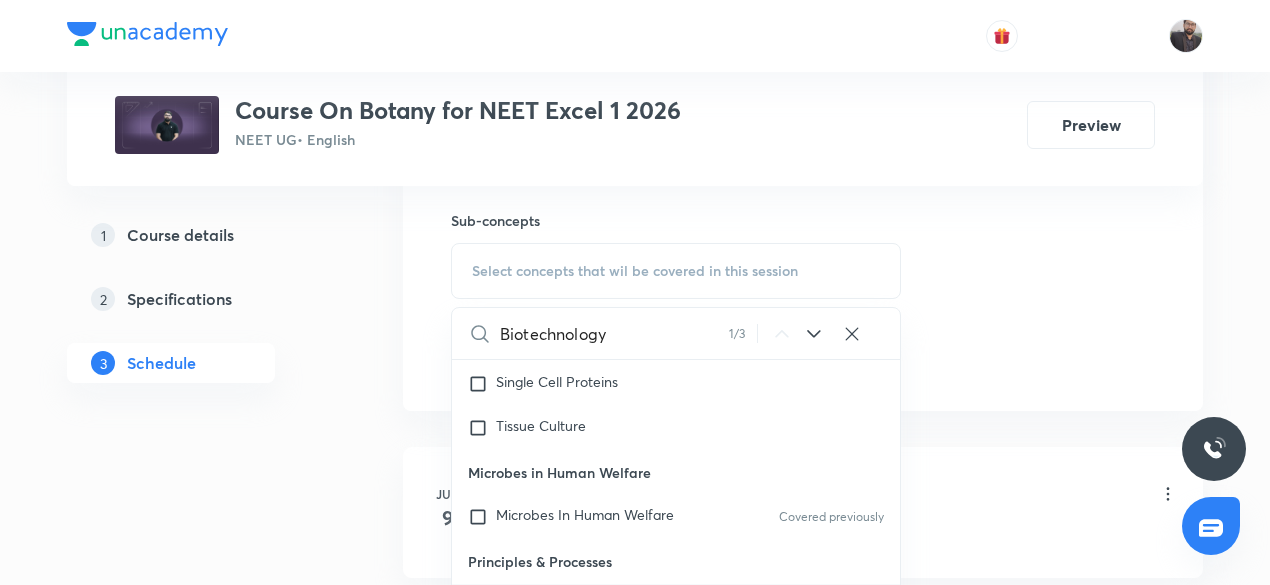 type on "Biotechnology" 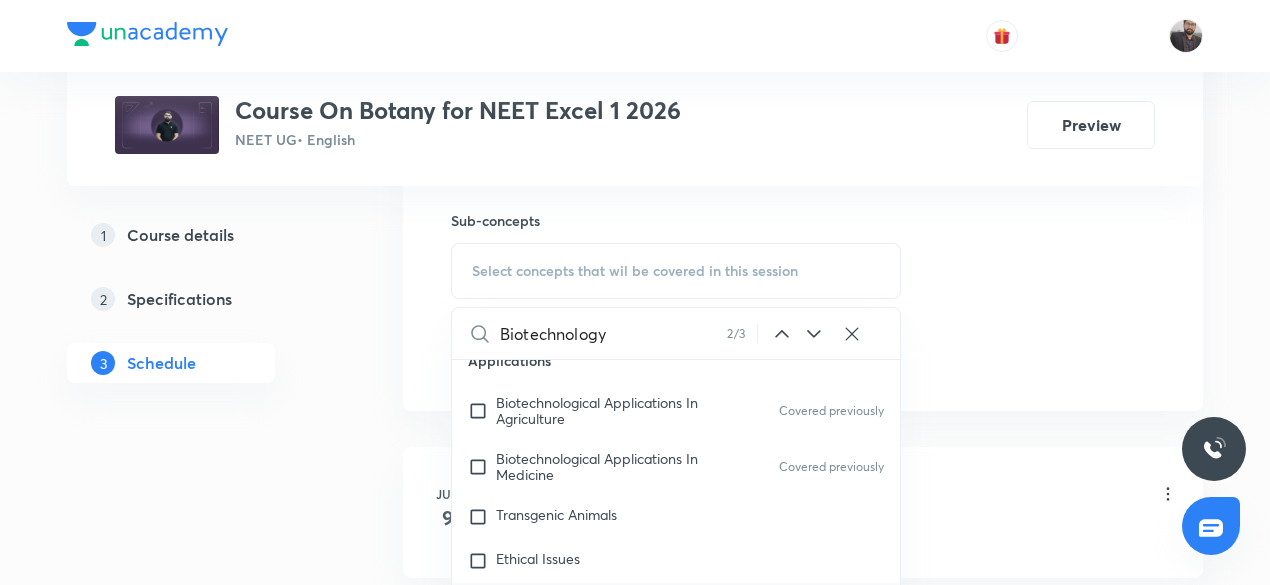 click 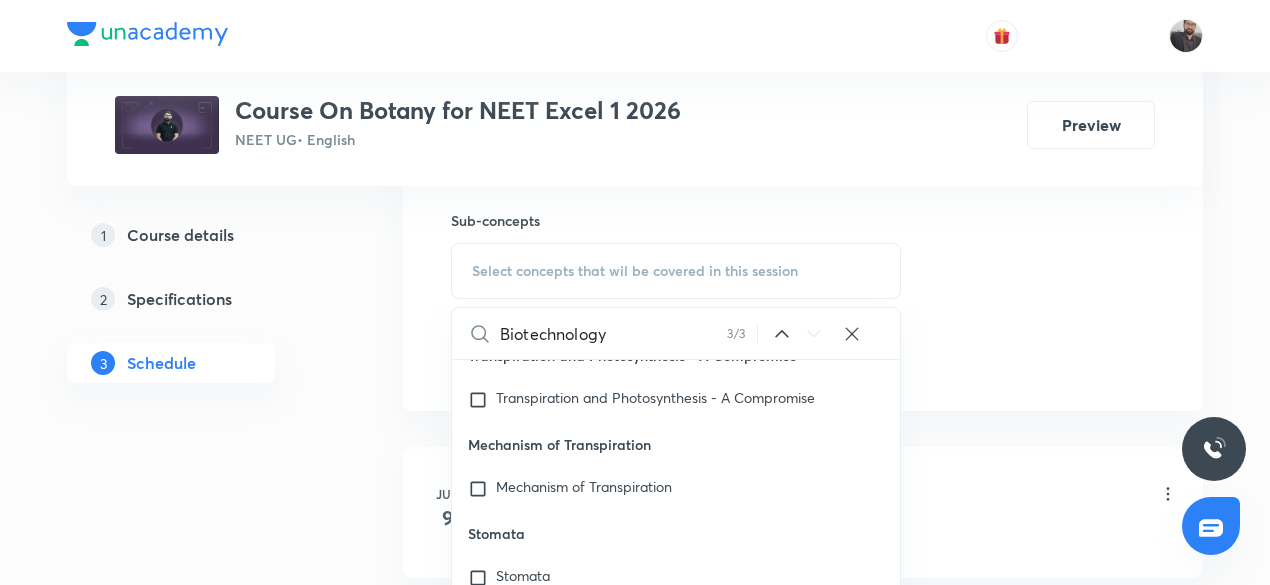 scroll, scrollTop: 56787, scrollLeft: 0, axis: vertical 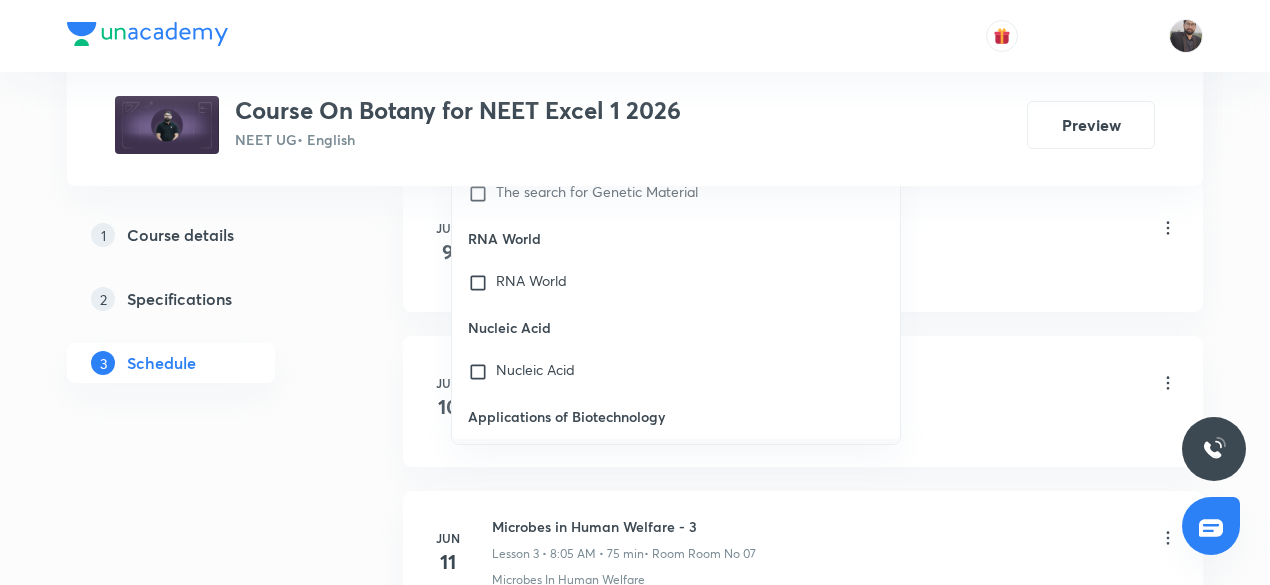 click on "Applications of" at bounding box center [543, 458] 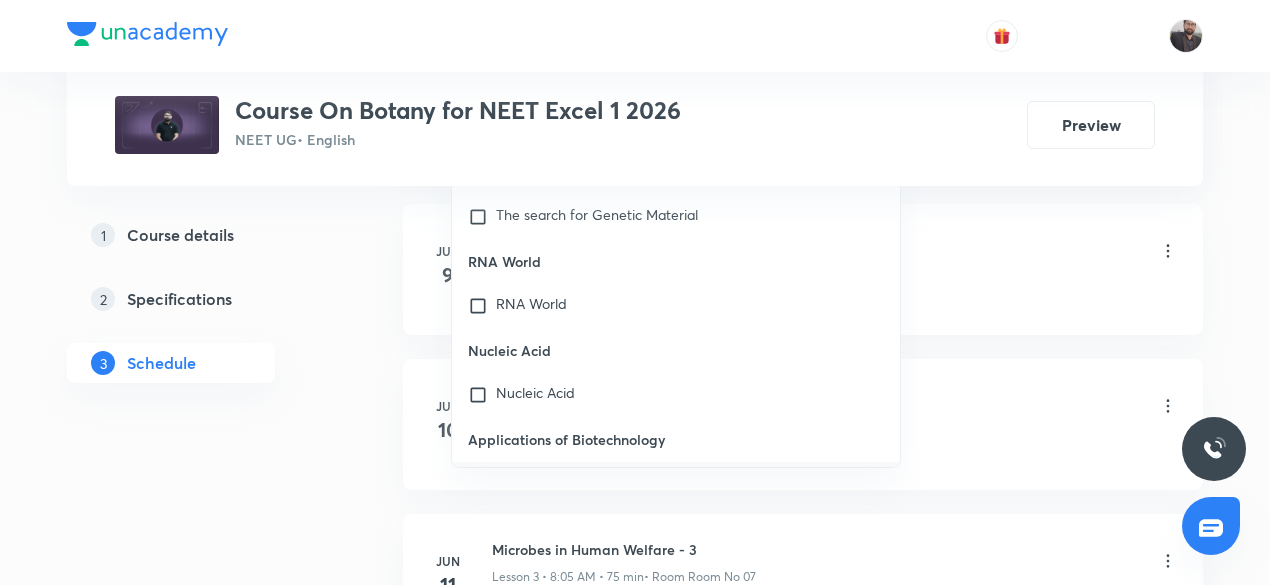 click on "Microbes in Human Welfare - 1 Lesson 1 • 6:45 AM • 75 min  • Room Room No 07" at bounding box center [835, 252] 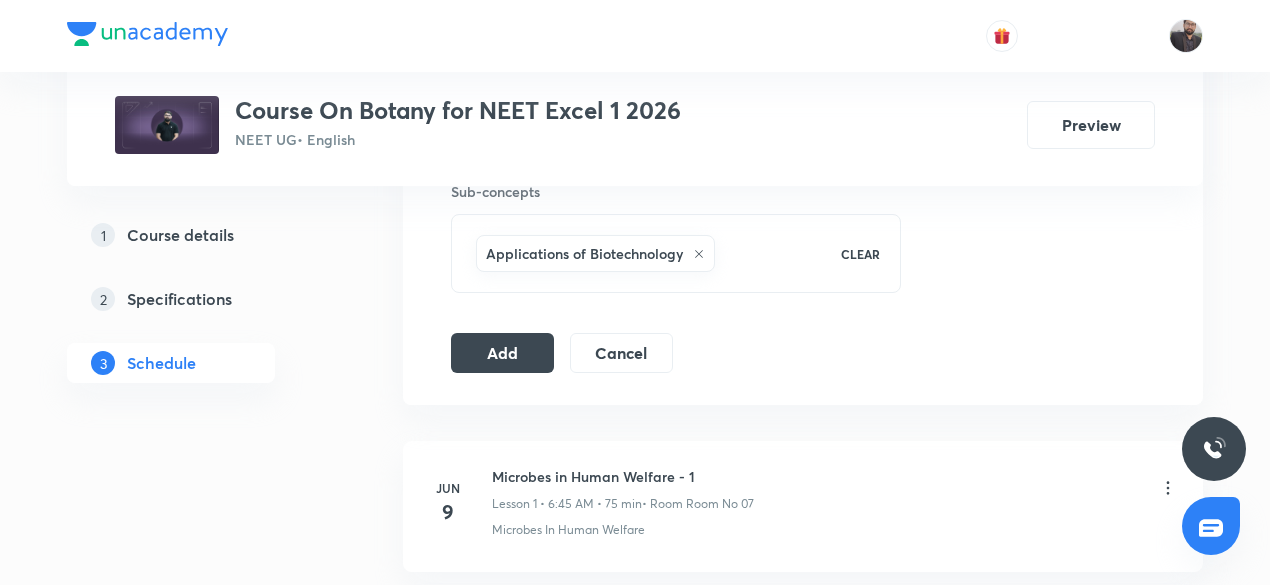 scroll, scrollTop: 1019, scrollLeft: 0, axis: vertical 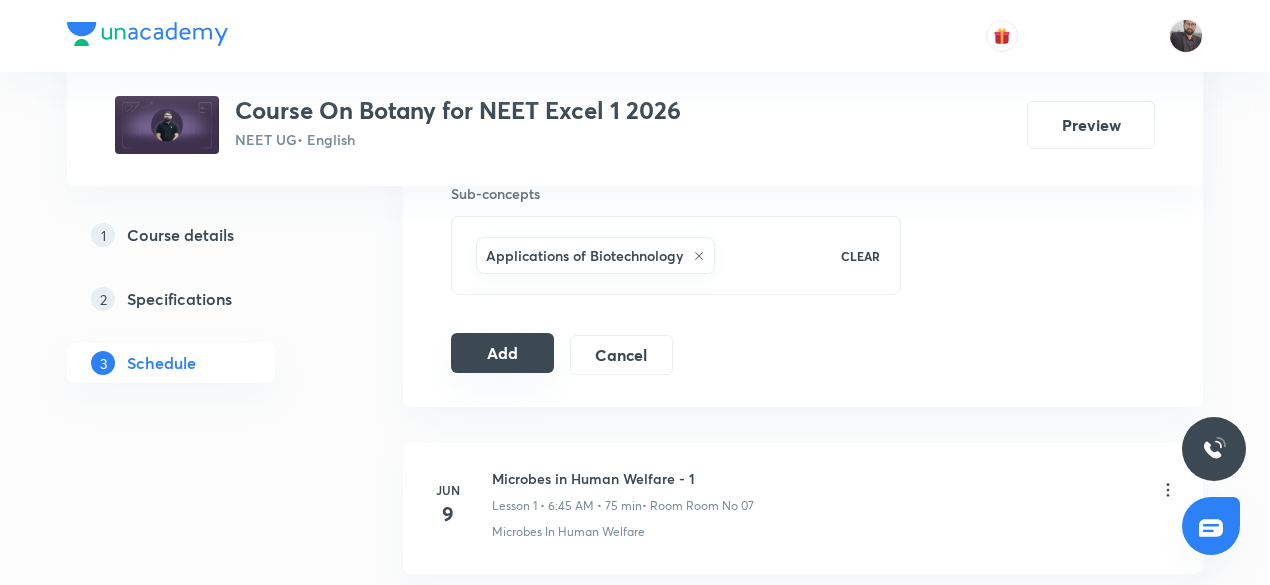 click on "Add" at bounding box center (502, 353) 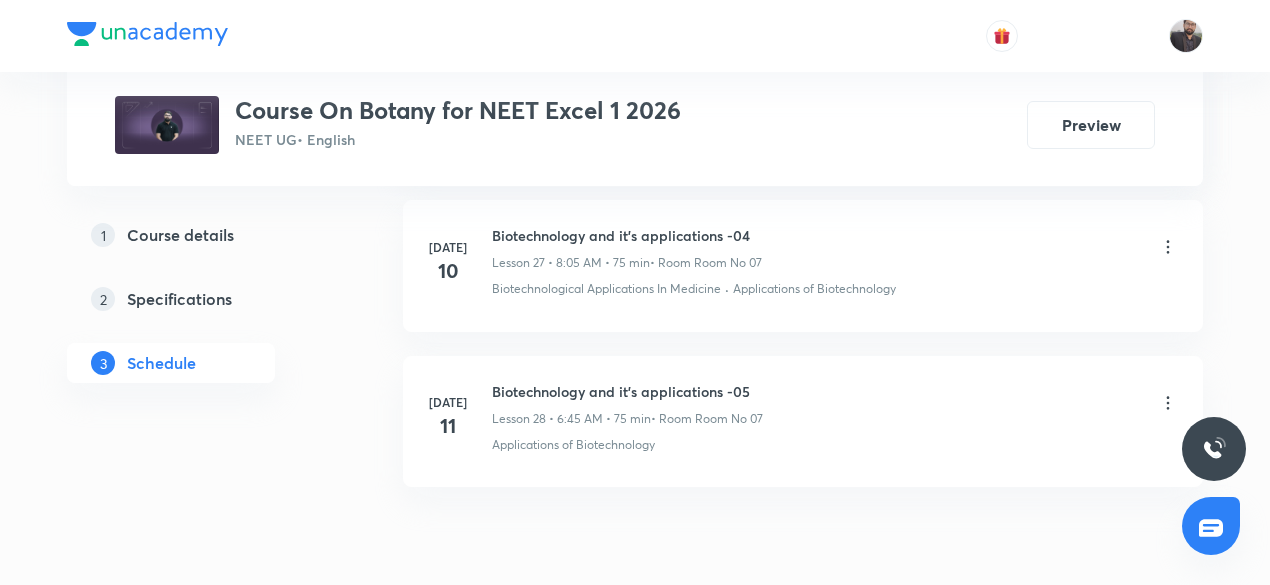 scroll, scrollTop: 5360, scrollLeft: 0, axis: vertical 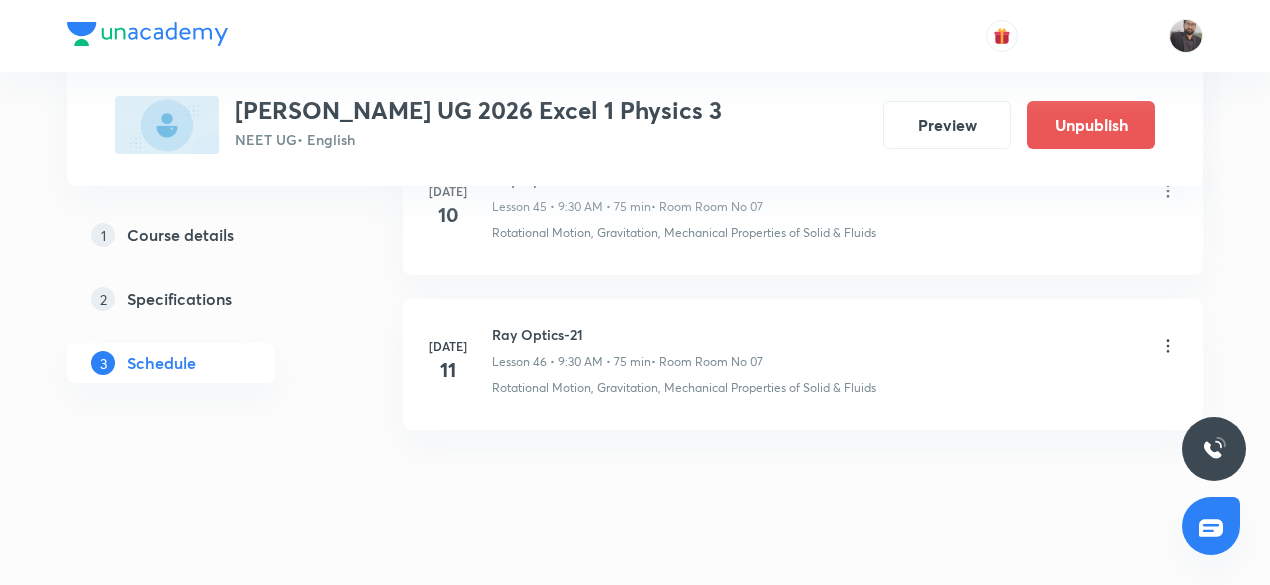 click on "Ray Optics-21" at bounding box center (627, 334) 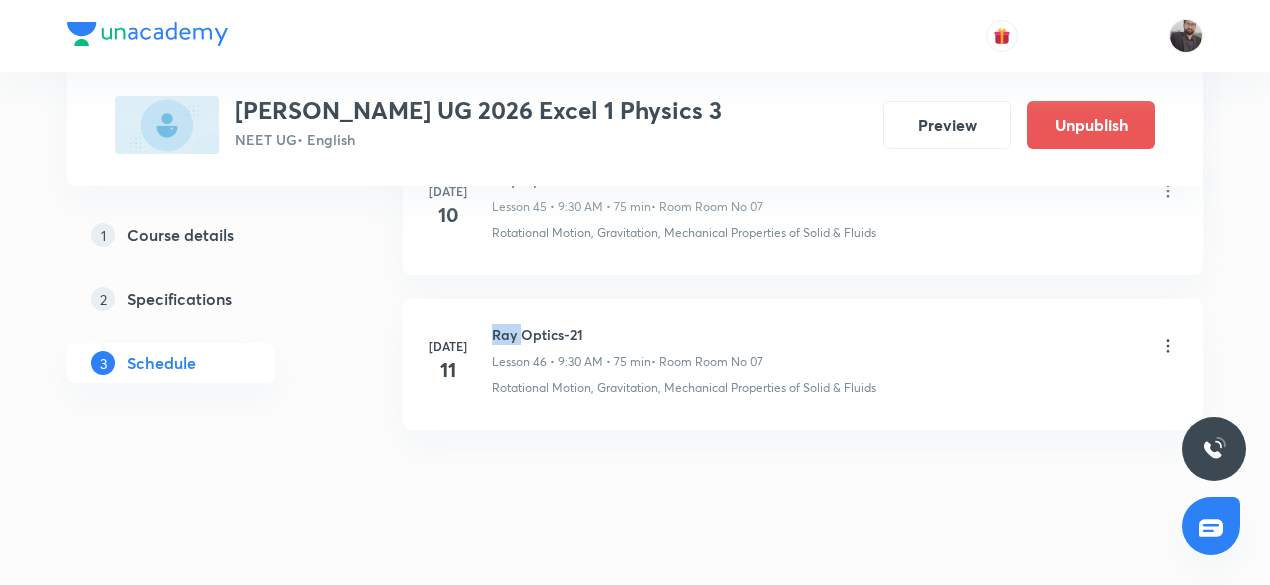 click on "Ray Optics-21" at bounding box center [627, 334] 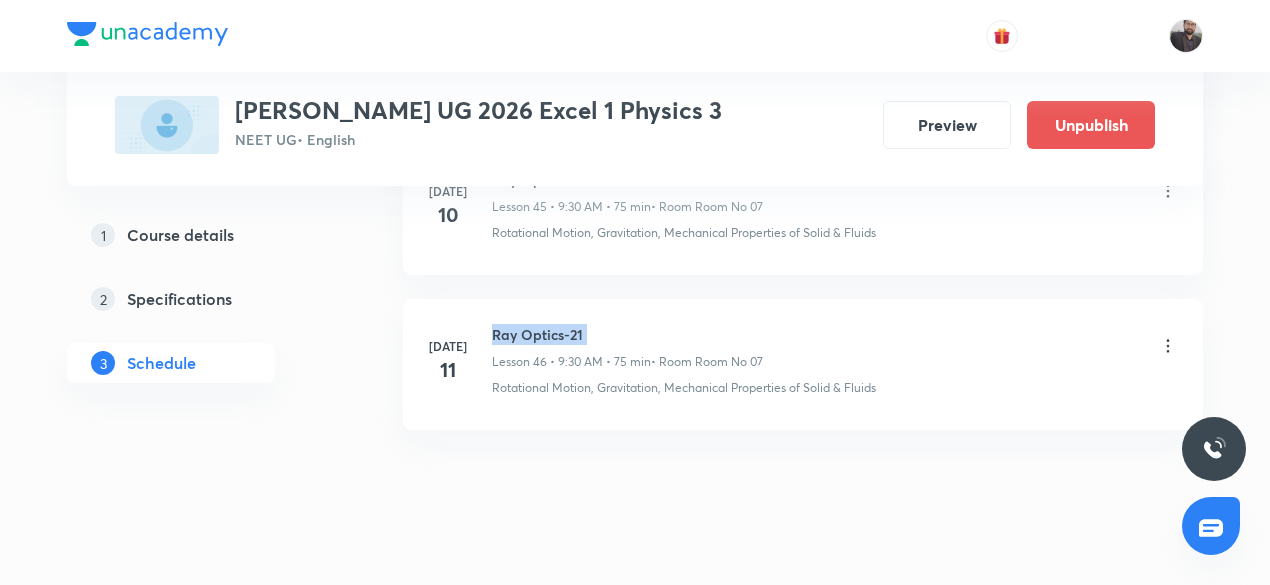 click on "Ray Optics-21" at bounding box center (627, 334) 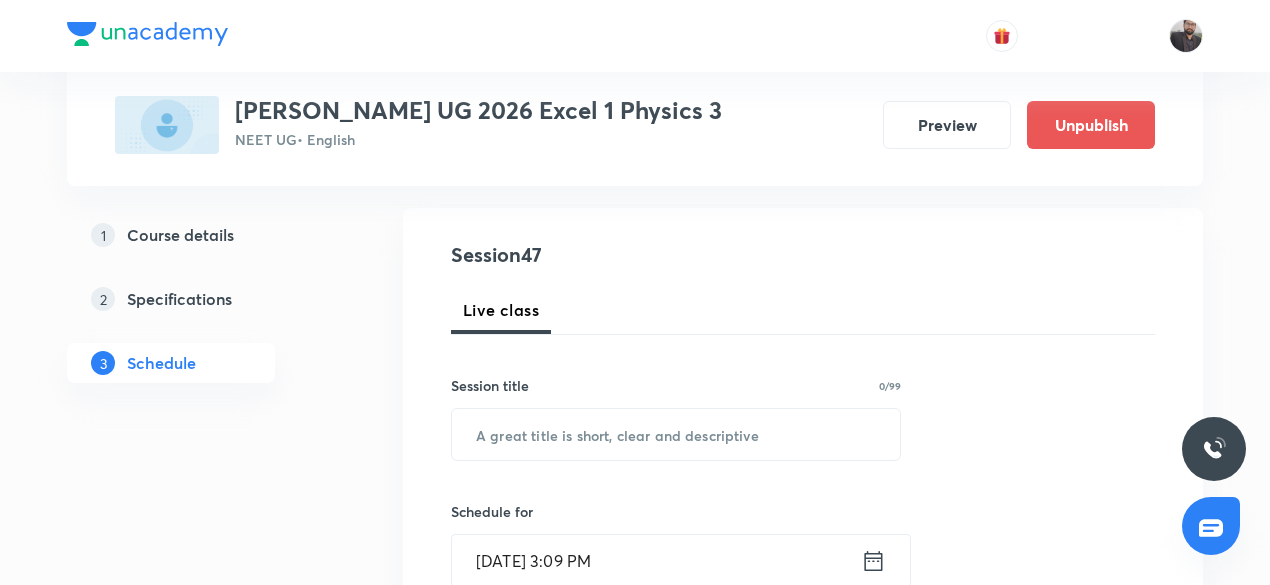 scroll, scrollTop: 193, scrollLeft: 0, axis: vertical 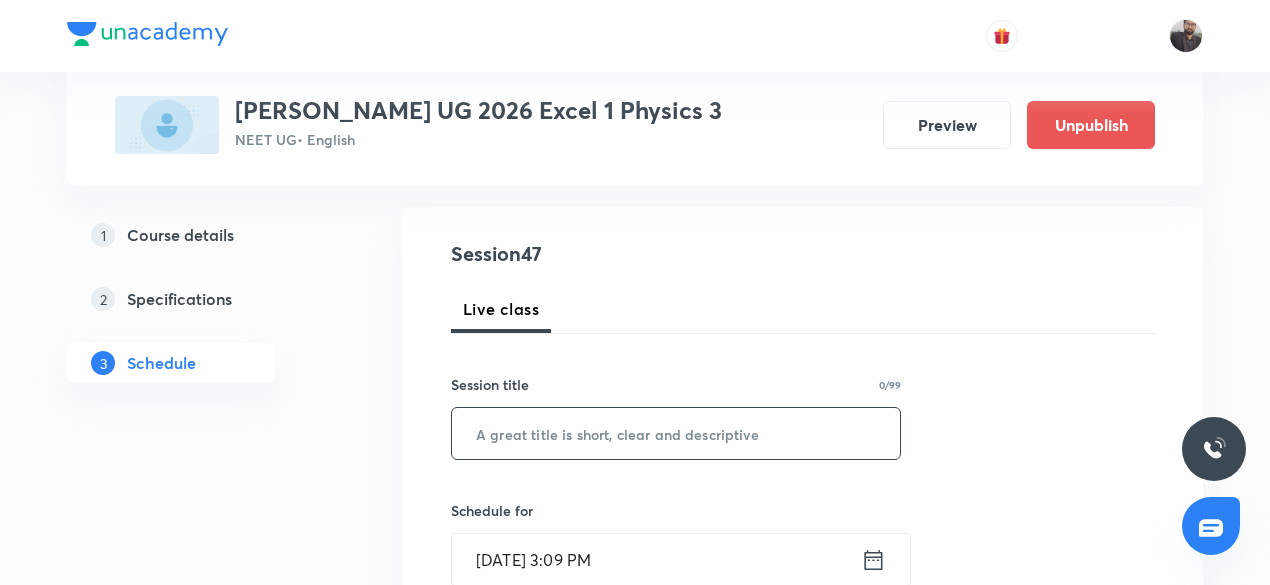 click at bounding box center (676, 433) 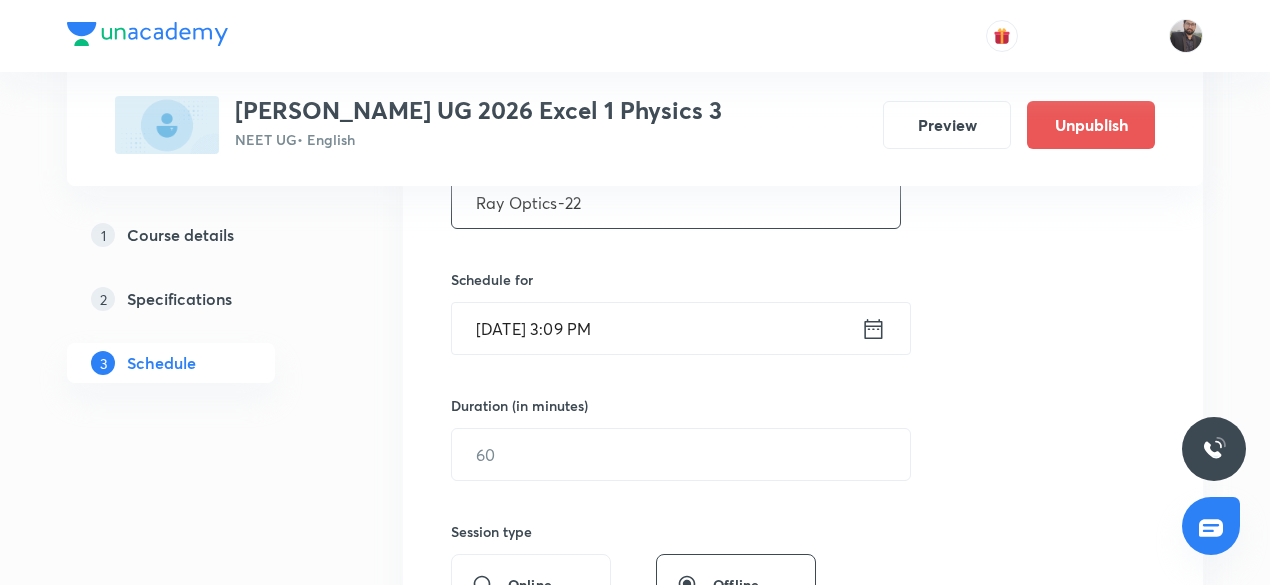 scroll, scrollTop: 425, scrollLeft: 0, axis: vertical 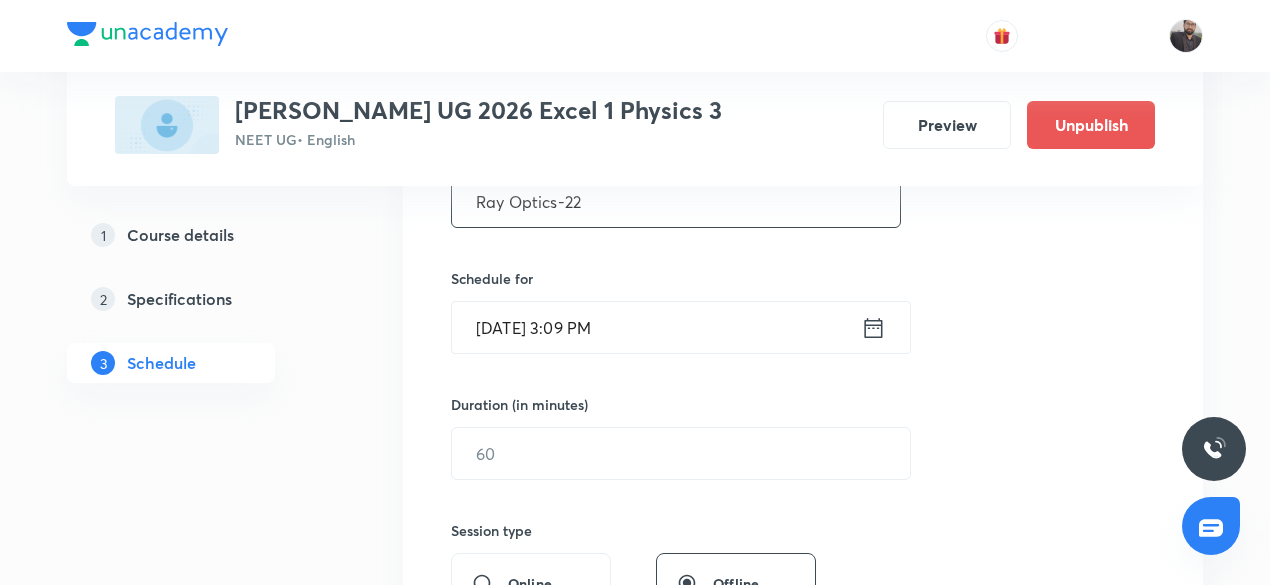 type on "Ray Optics-22" 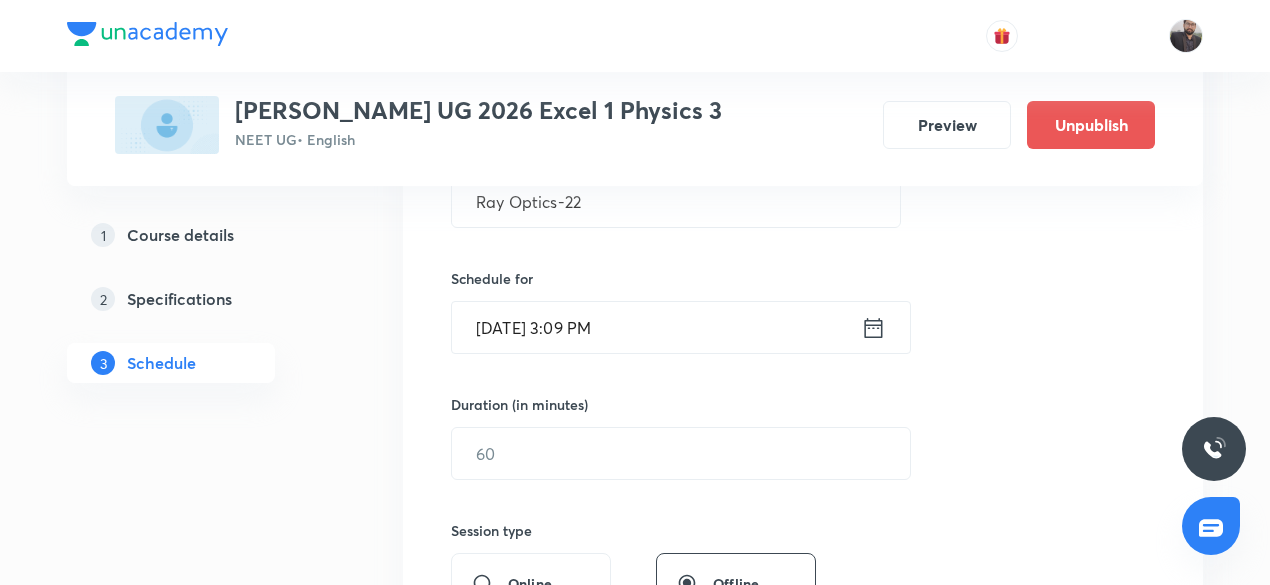 click on "Jul 11, 2025, 3:09 PM" at bounding box center [656, 327] 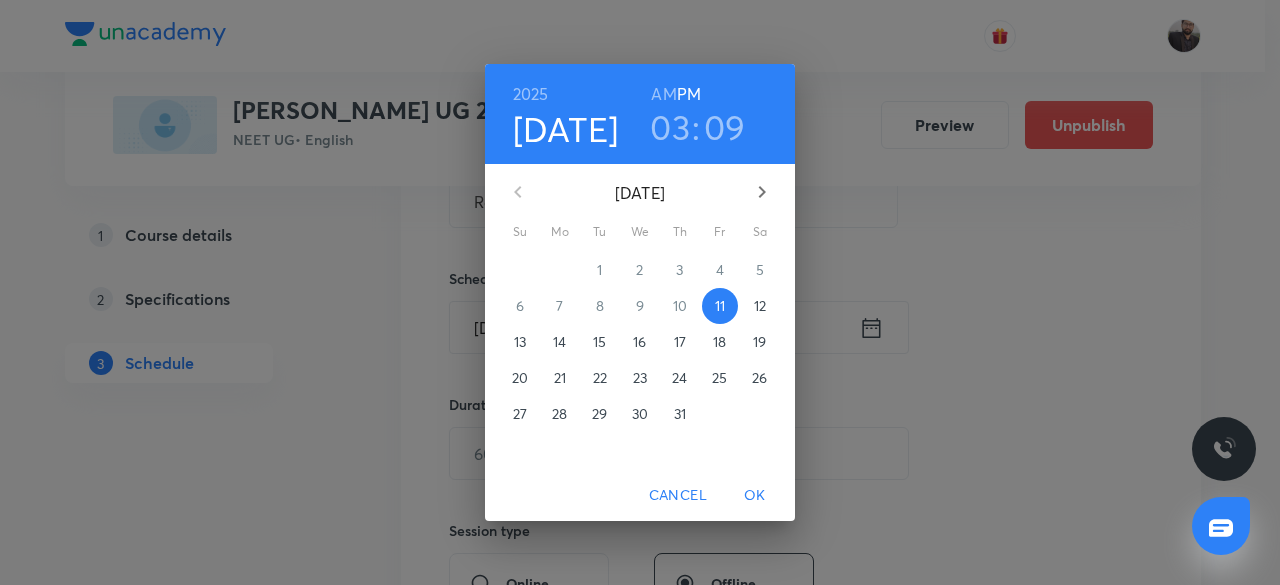 click on "12" at bounding box center [760, 306] 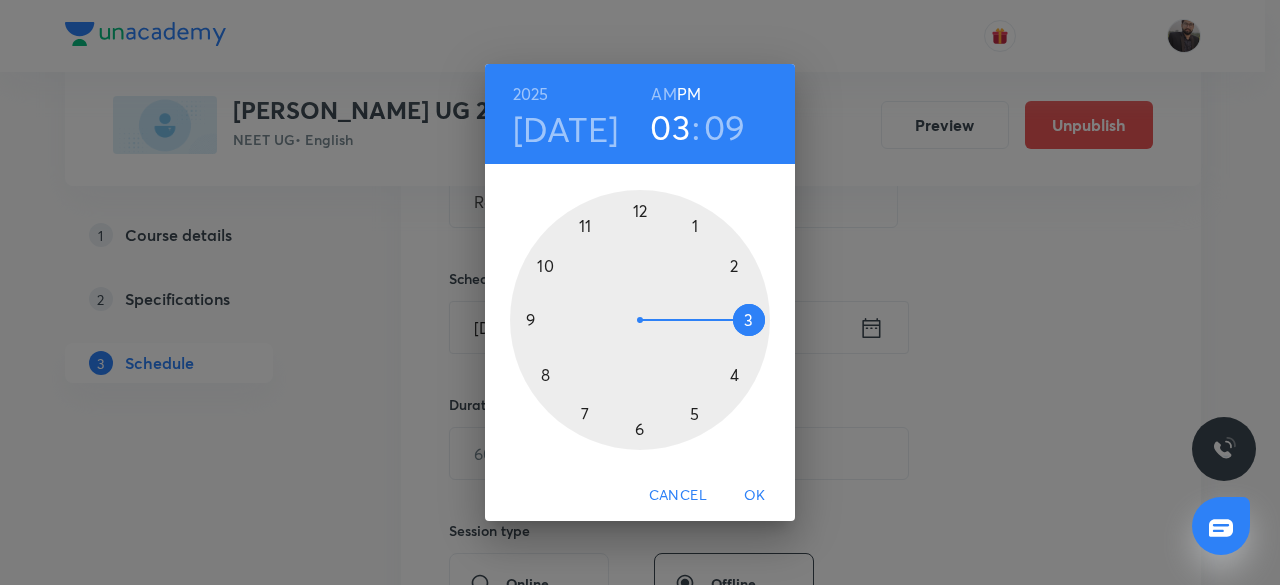 click on "AM" at bounding box center (663, 94) 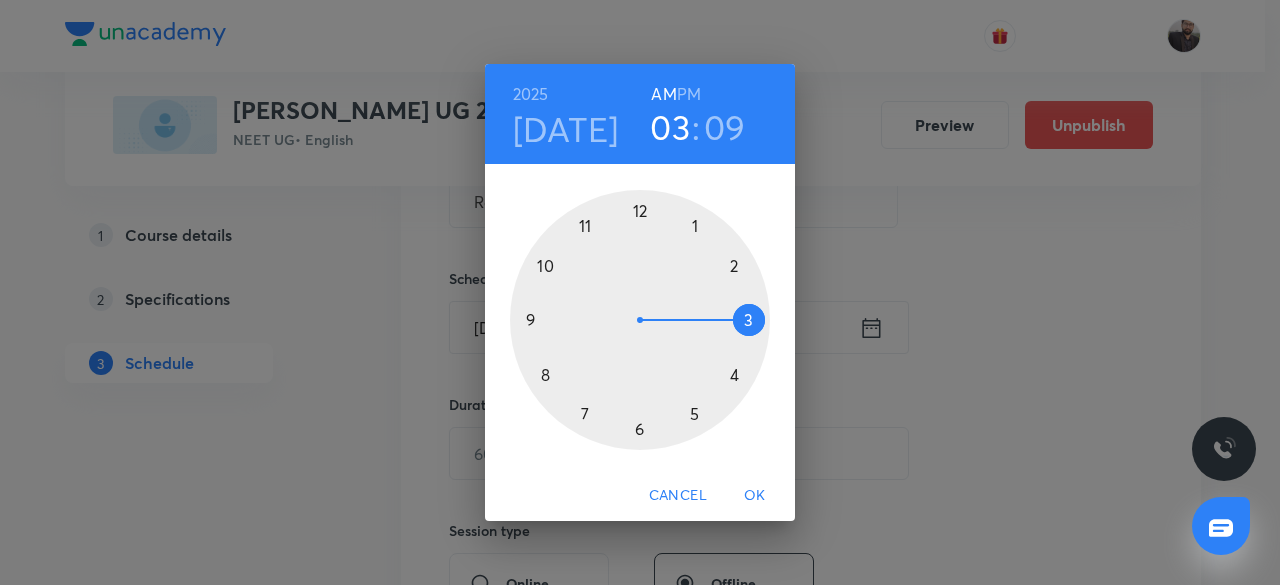 click at bounding box center (640, 320) 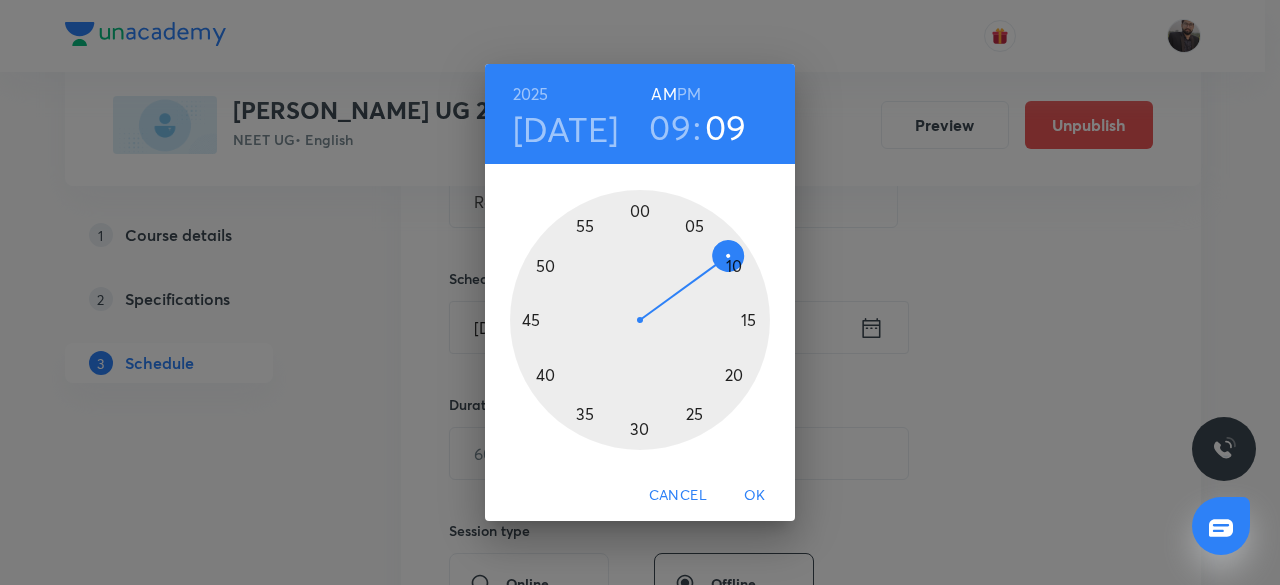 click at bounding box center (640, 320) 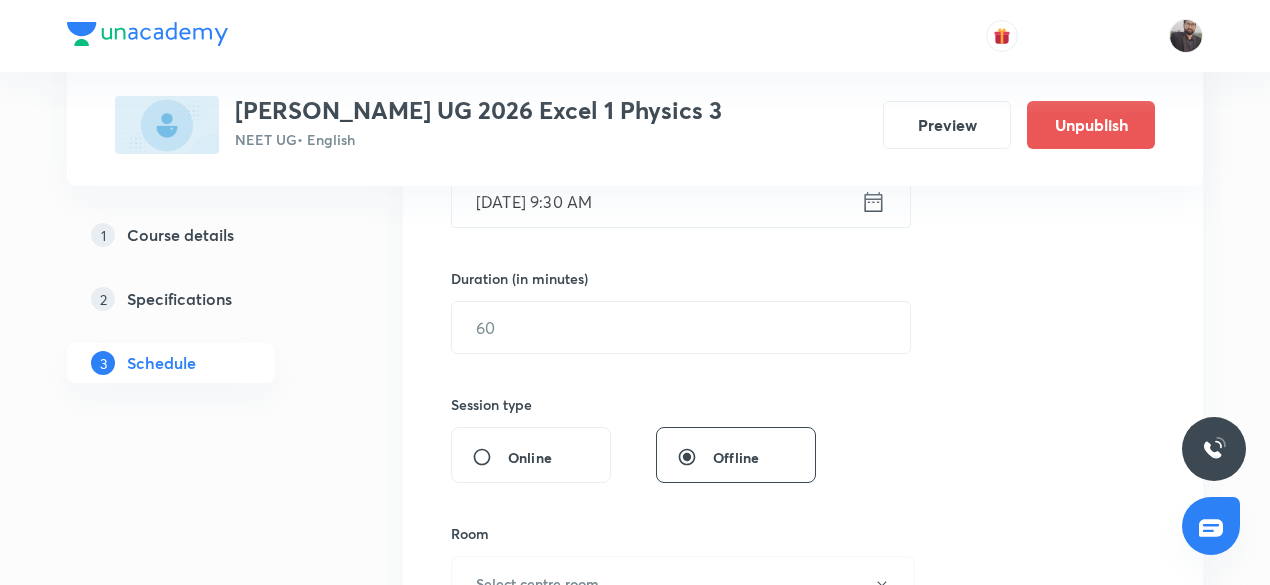 scroll, scrollTop: 559, scrollLeft: 0, axis: vertical 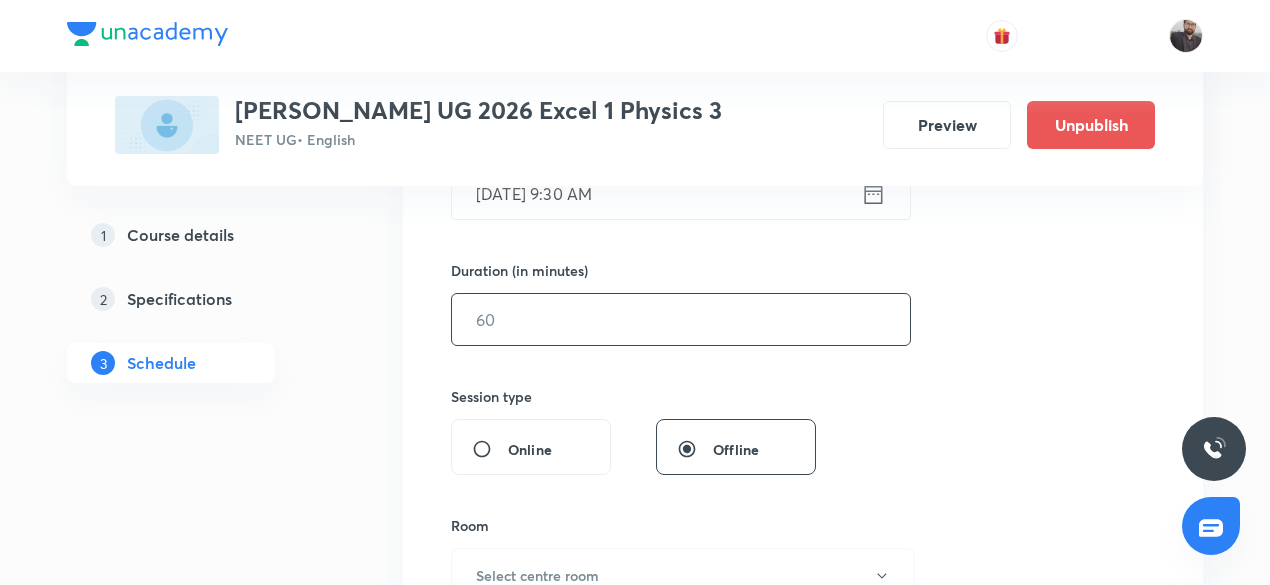 click at bounding box center [681, 319] 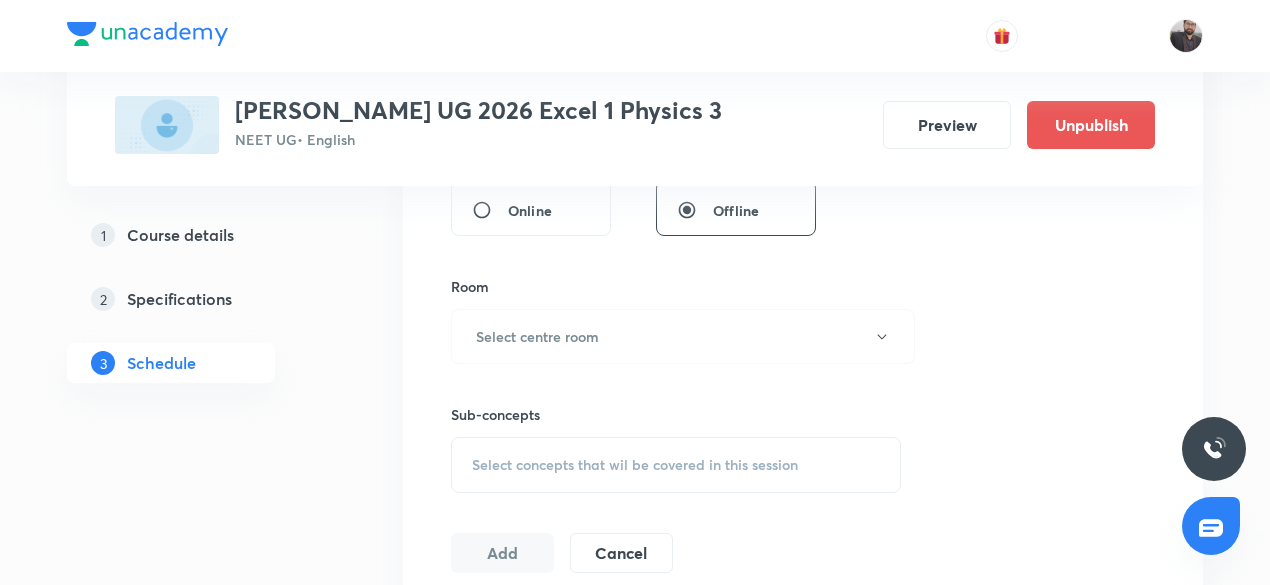 scroll, scrollTop: 799, scrollLeft: 0, axis: vertical 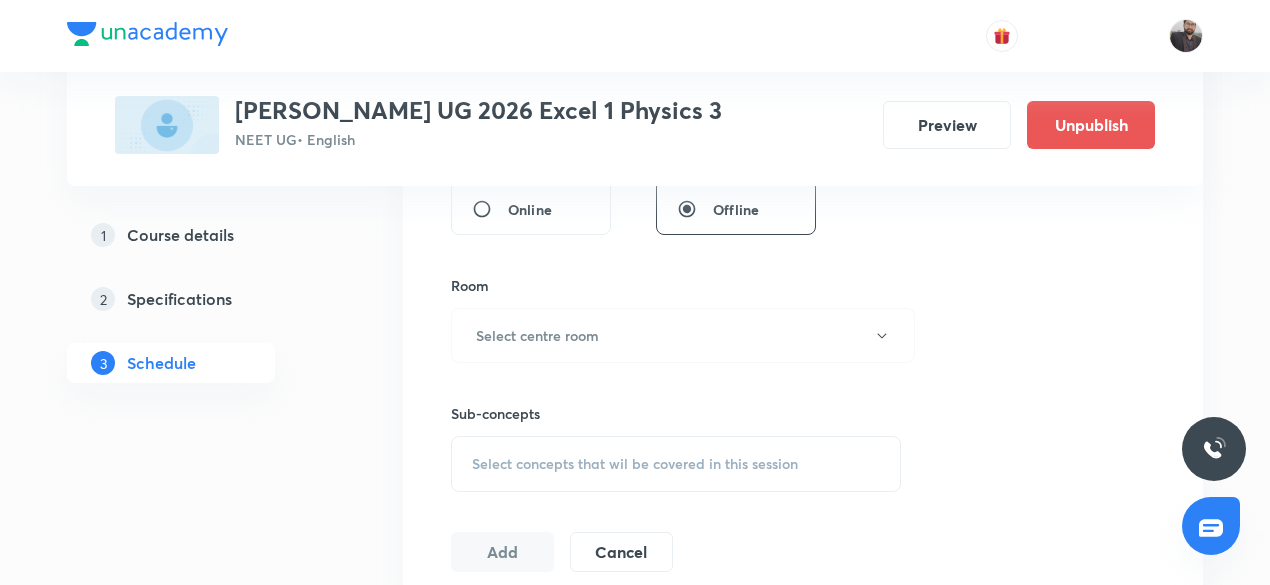 type on "75" 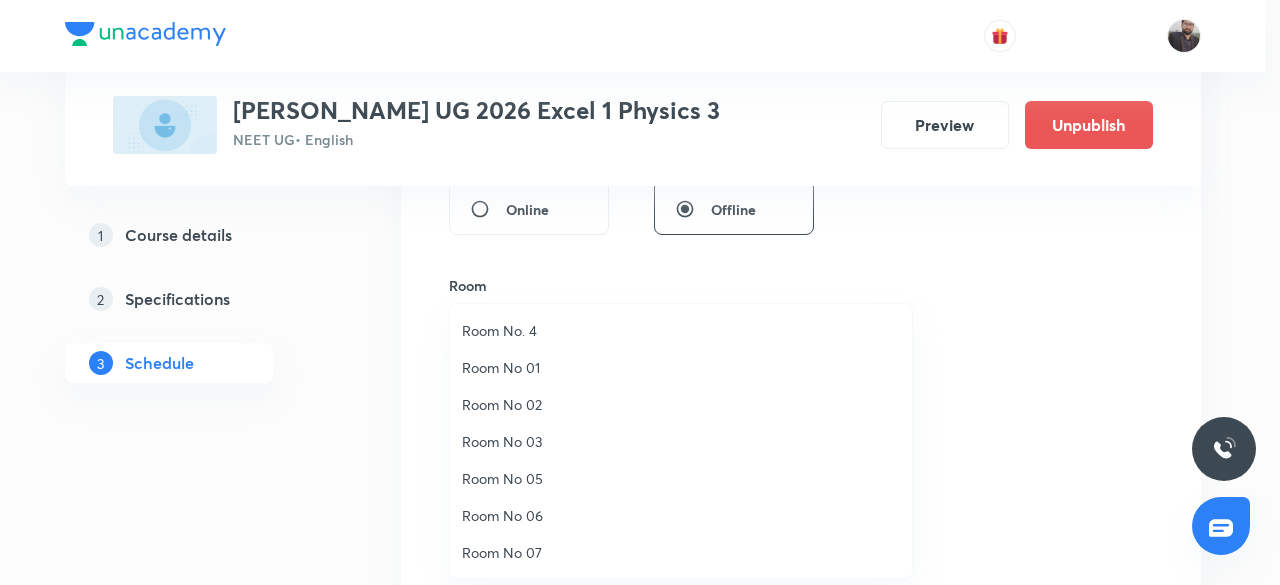 click on "Room No 07" at bounding box center (681, 552) 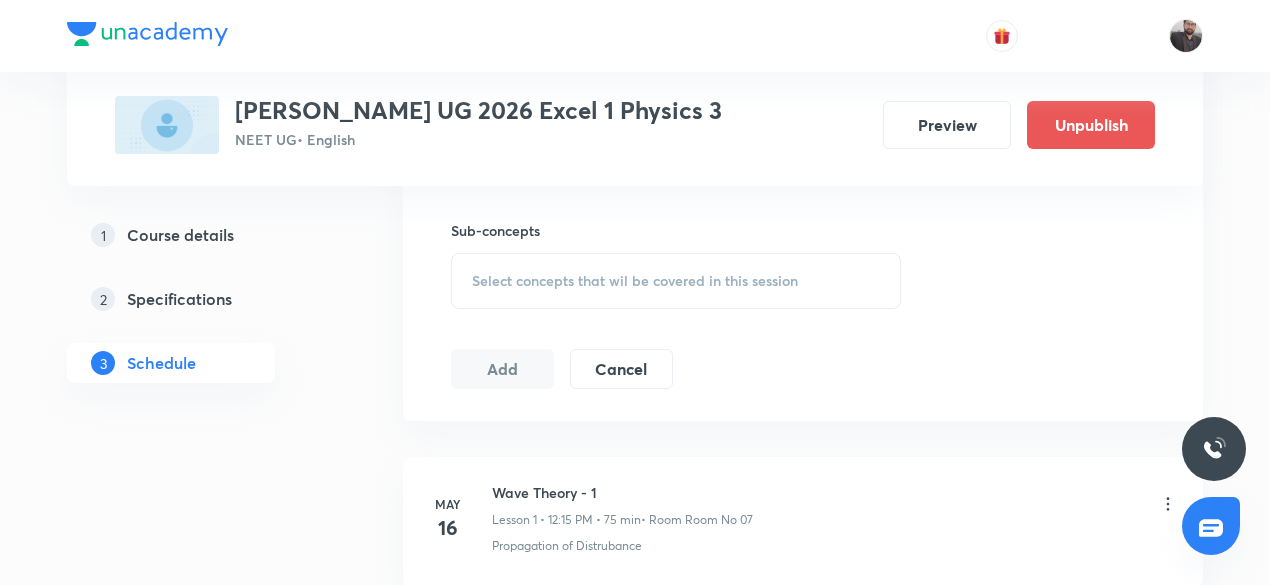 scroll, scrollTop: 983, scrollLeft: 0, axis: vertical 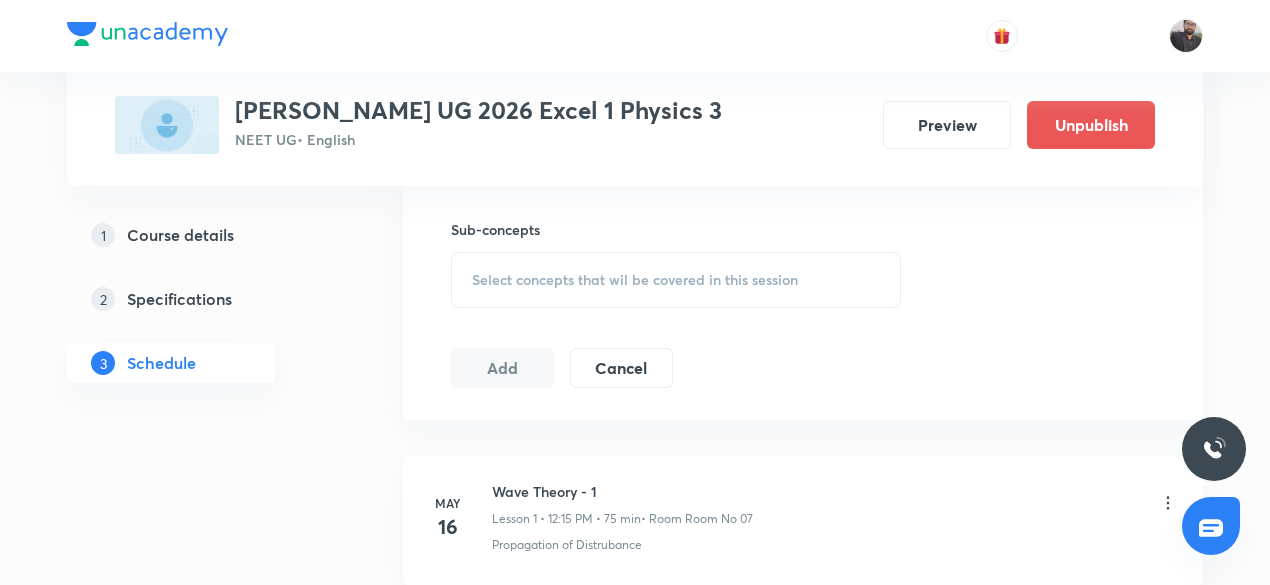 click on "Select concepts that wil be covered in this session" at bounding box center (676, 280) 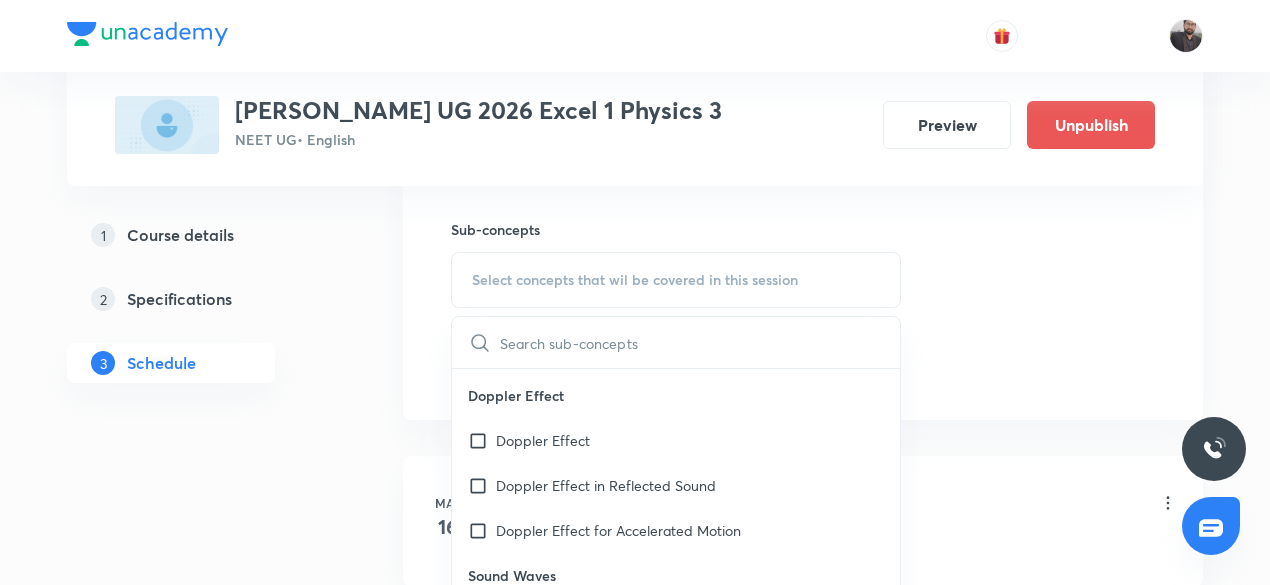 scroll, scrollTop: 2449, scrollLeft: 0, axis: vertical 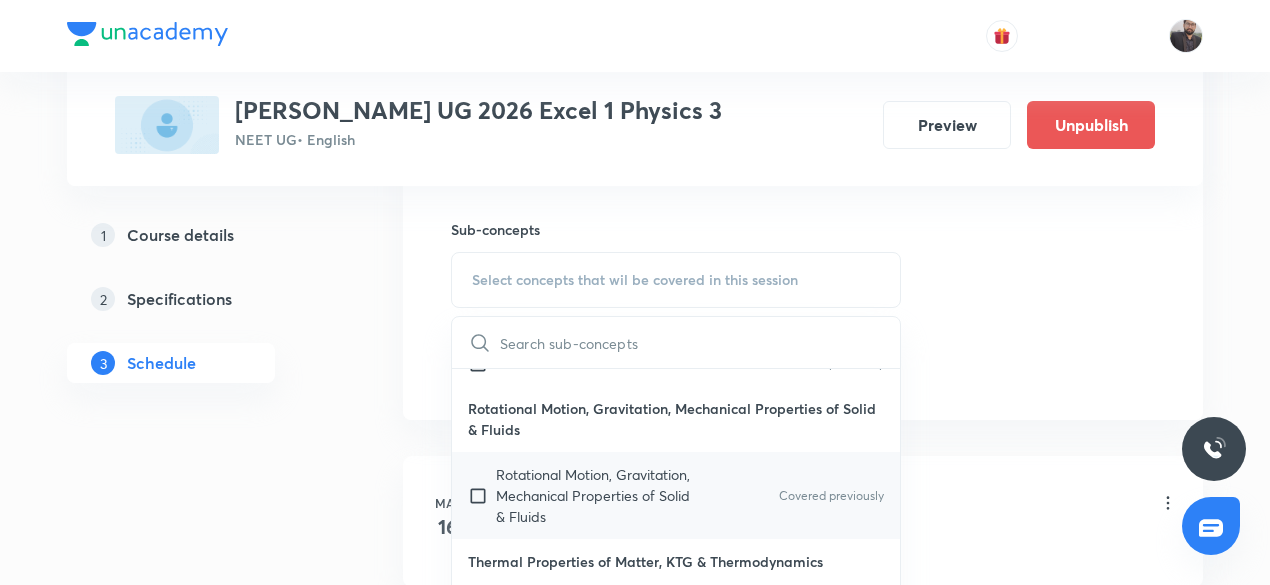 click at bounding box center (482, 495) 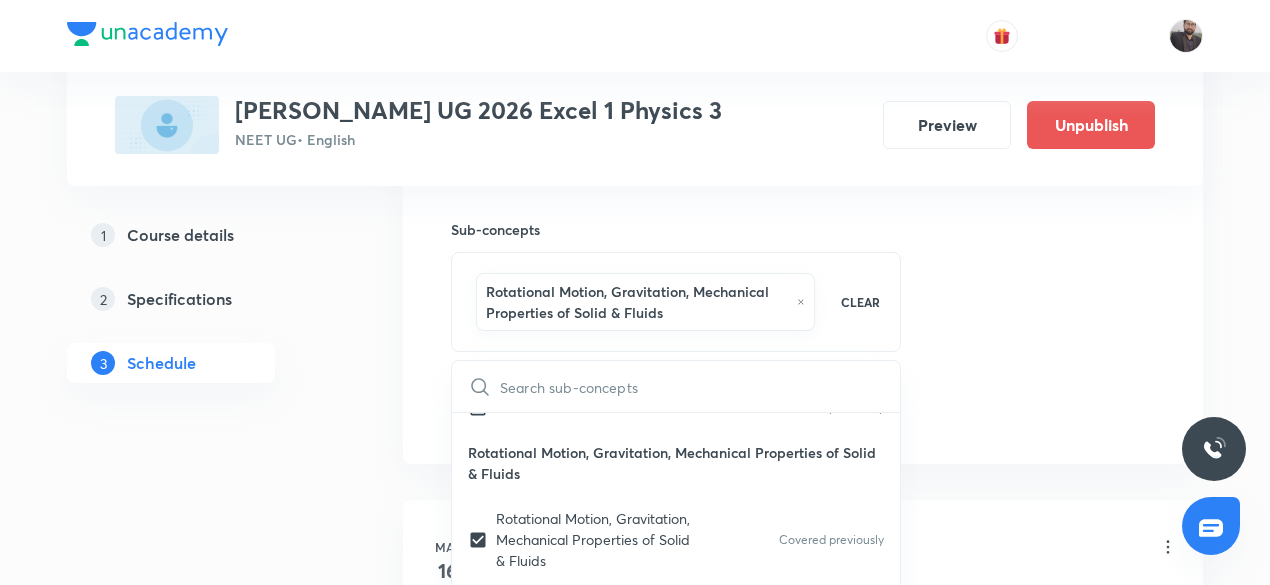 click on "Session  47 Live class Session title 13/99 Ray Optics-22 ​ Schedule for Jul 12, 2025, 9:30 AM ​ Duration (in minutes) 75 ​   Session type Online Offline Room Room No 07 Sub-concepts Rotational Motion, Gravitation, Mechanical Properties of Solid & Fluids CLEAR ​ Travelling Waves Propagation of Distrubance Covered previously Wave Function  Covered previously Equation of a Plane Progressive Wave (Travelling Wave) Covered previously Travelling Wave Model Covered previously Sinusoidal Waves on strings  Covered previously Speed of Waves on String  Covered previously Rate of Energy Transfer by sinusoidal waves on String Covered previously Interpretation of dy/dx in Longitudinal Waves and transverse wave  Covered previously Superposition & Reflection Superposition and Interference Superposition of Sinusoidal Waves Interference of the Waves Quinck's Tube Reflection of Waves at Fixed End and Free End Reflection and Refraction of Wave String Vibration & Air Column Standing Waves Covered previously Sonometer Add" at bounding box center (803, -60) 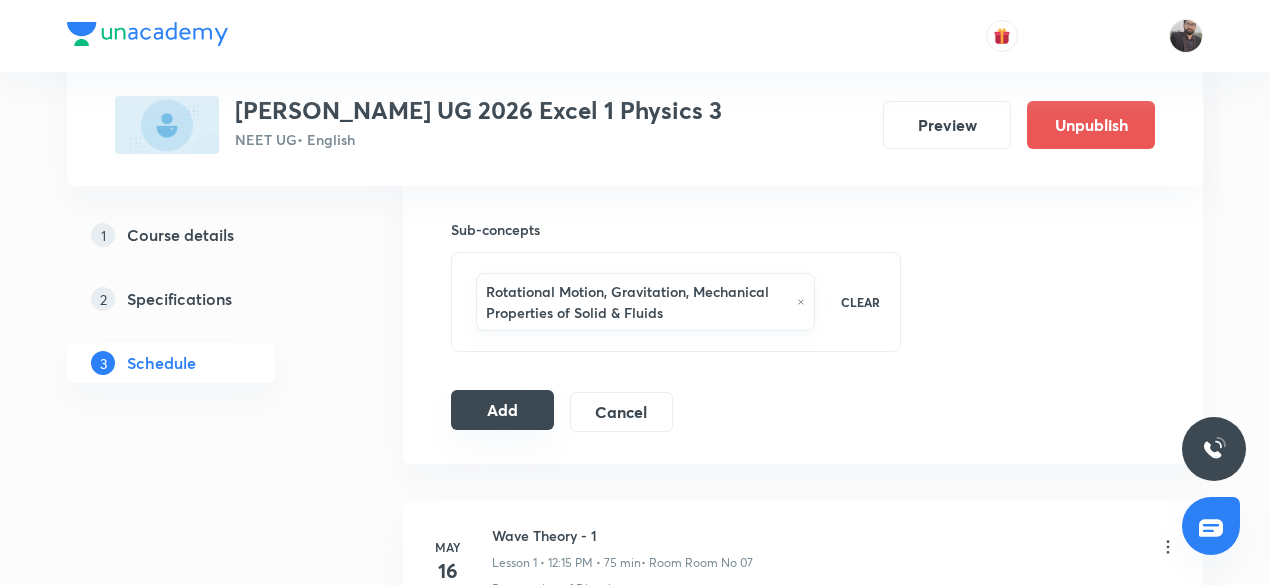 click on "Add" at bounding box center (502, 410) 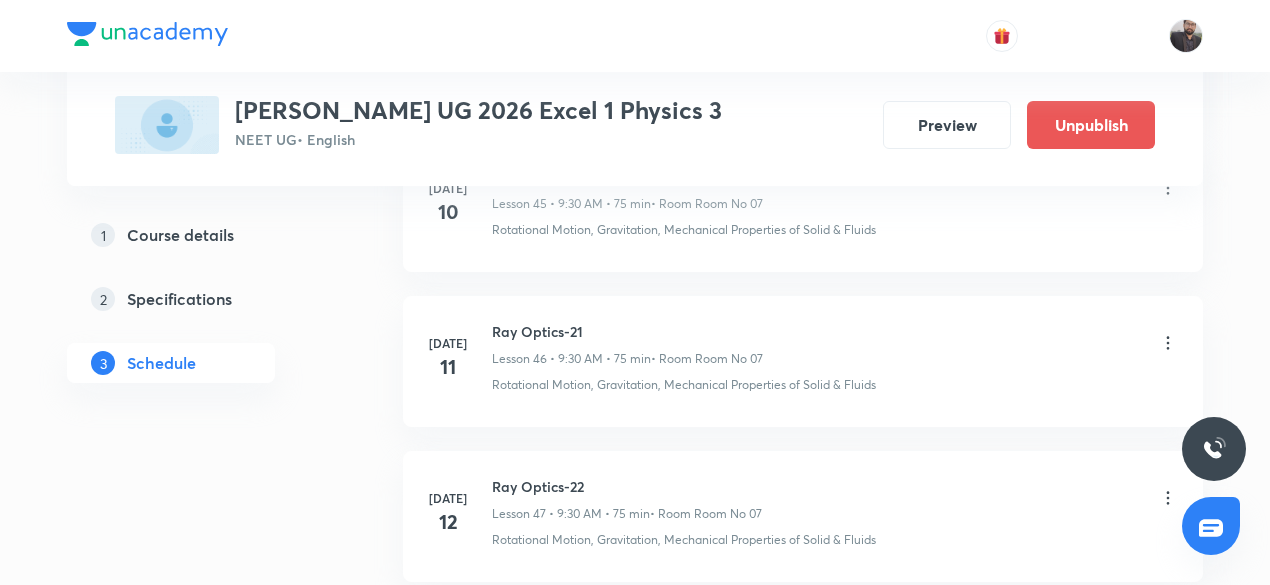 scroll, scrollTop: 7468, scrollLeft: 0, axis: vertical 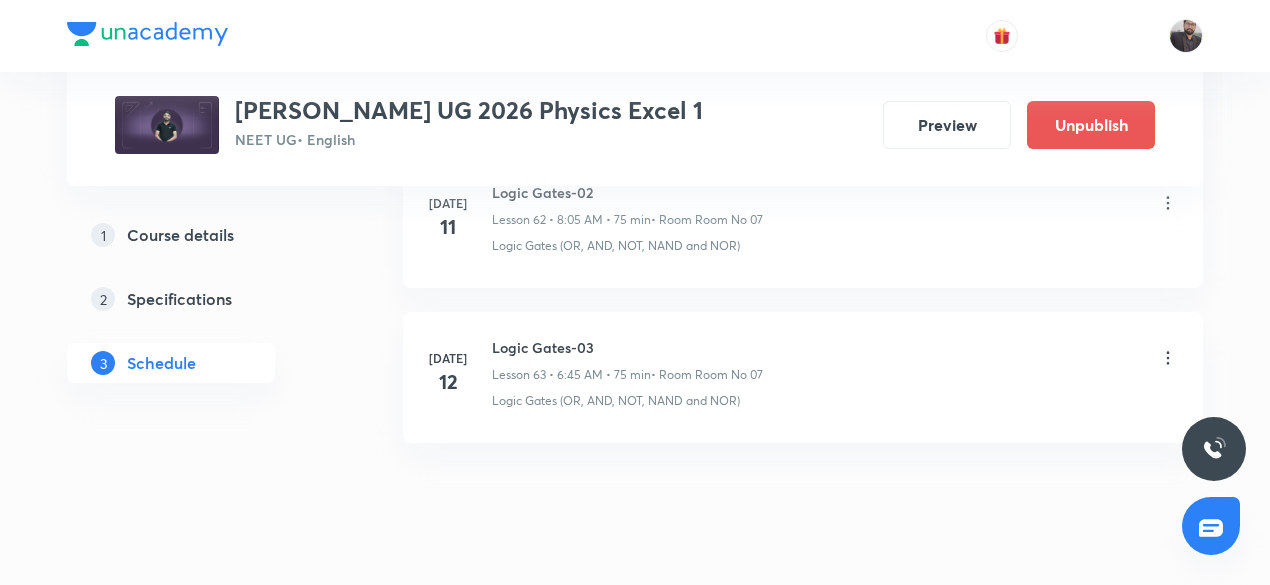 click on "Logic Gates-03" at bounding box center [627, 347] 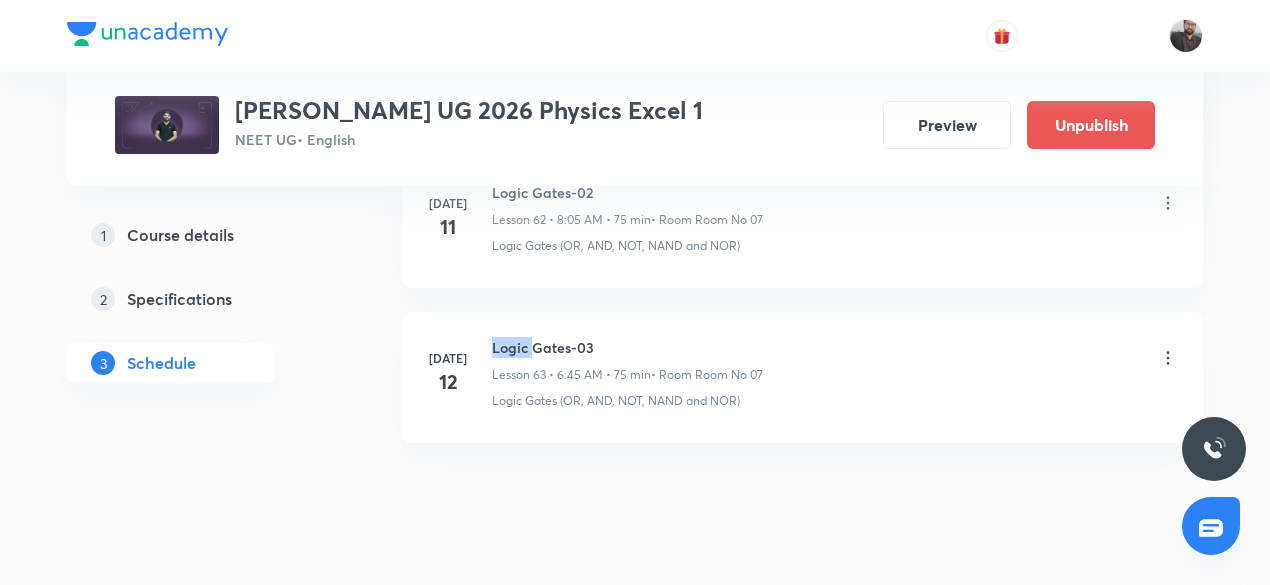 click on "Logic Gates-03" at bounding box center (627, 347) 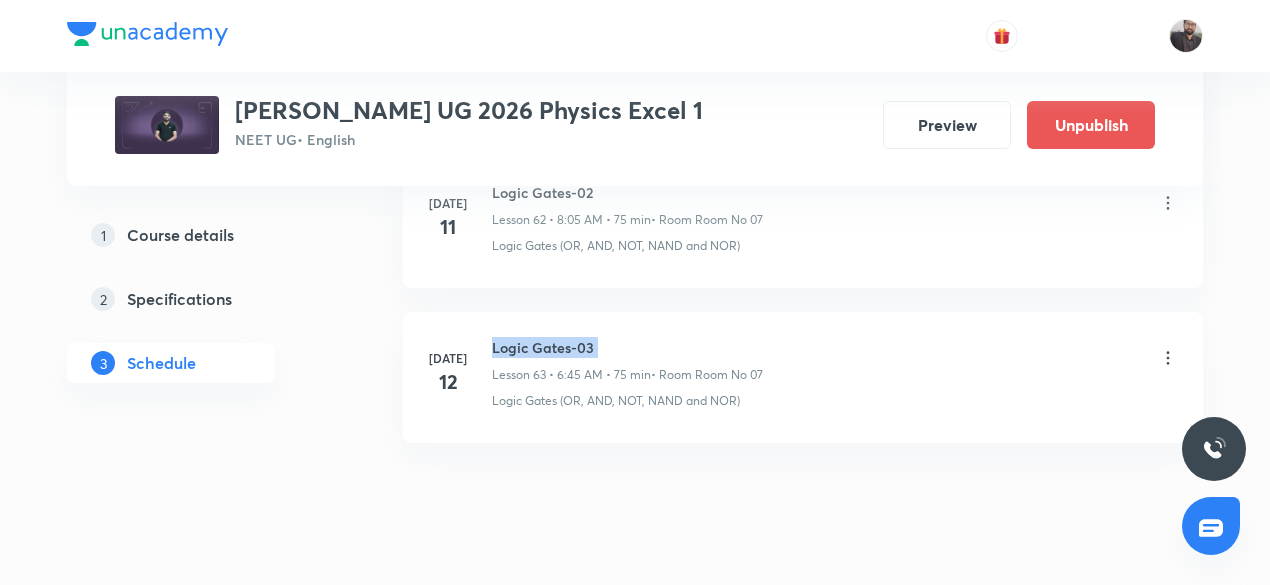 click on "Logic Gates-03" at bounding box center (627, 347) 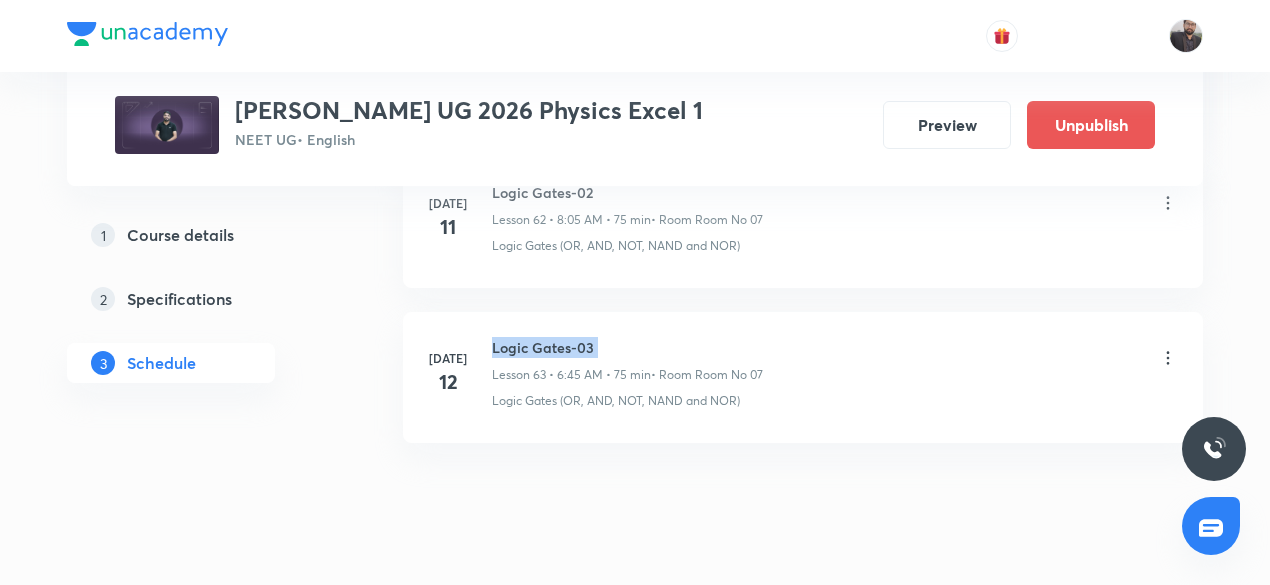 copy on "Logic Gates-03" 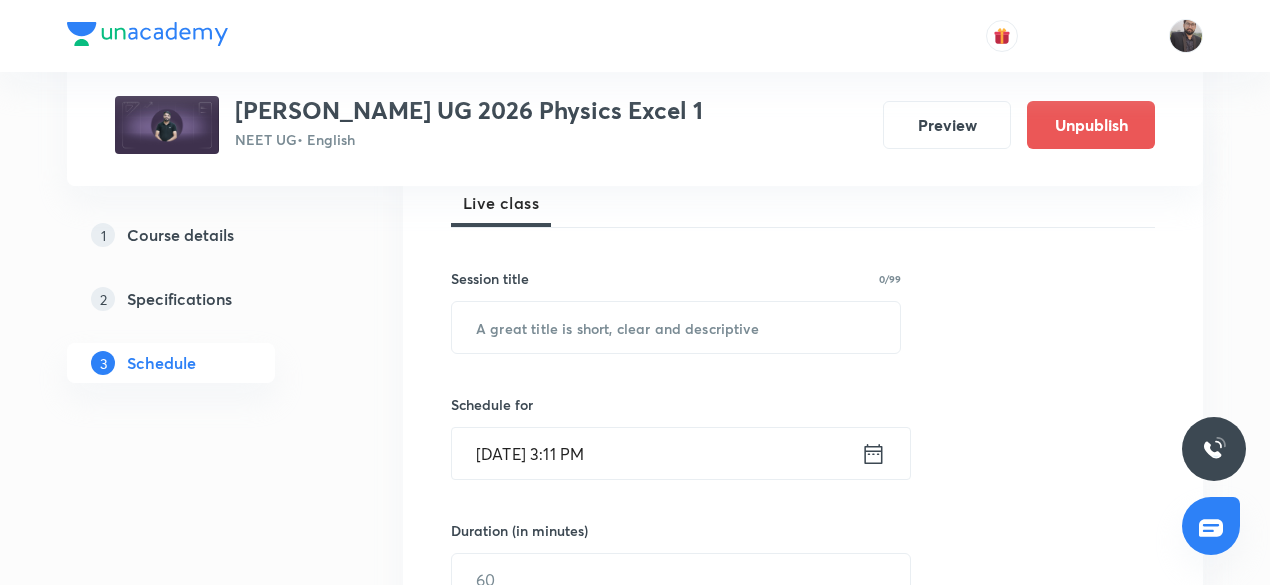 scroll, scrollTop: 300, scrollLeft: 0, axis: vertical 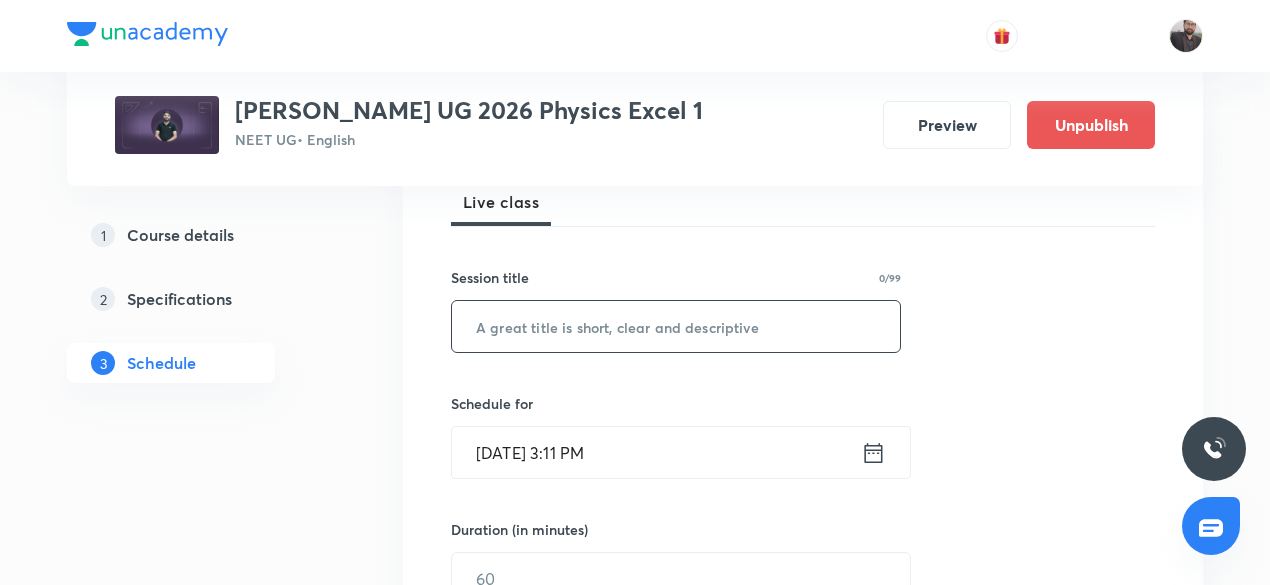 click at bounding box center (676, 326) 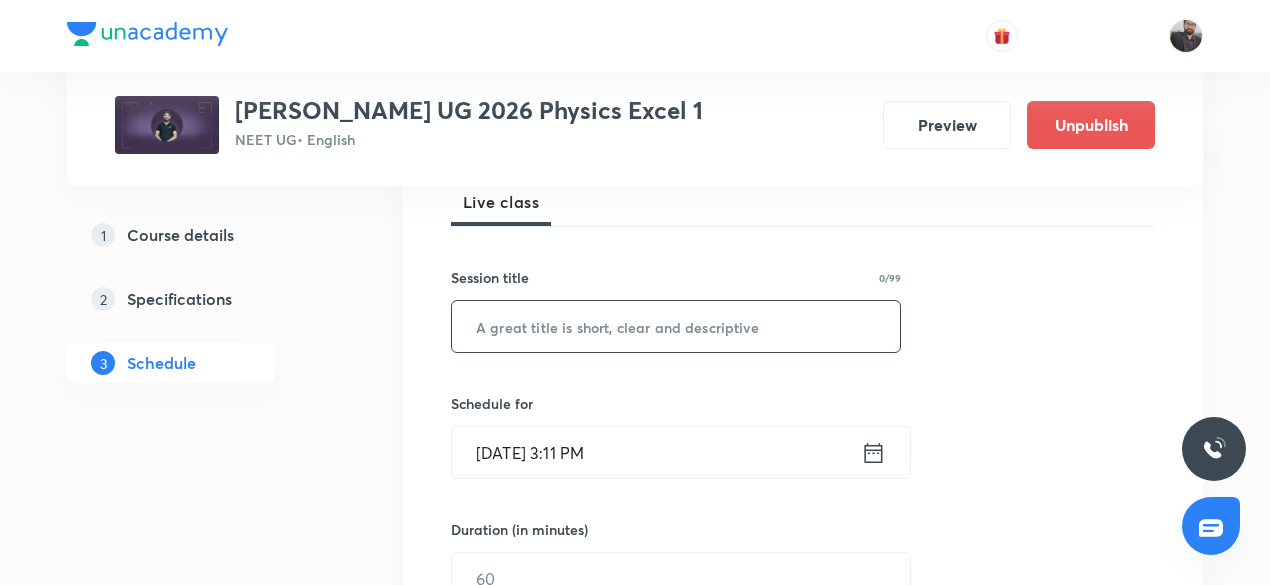 paste on "Logic Gates-03" 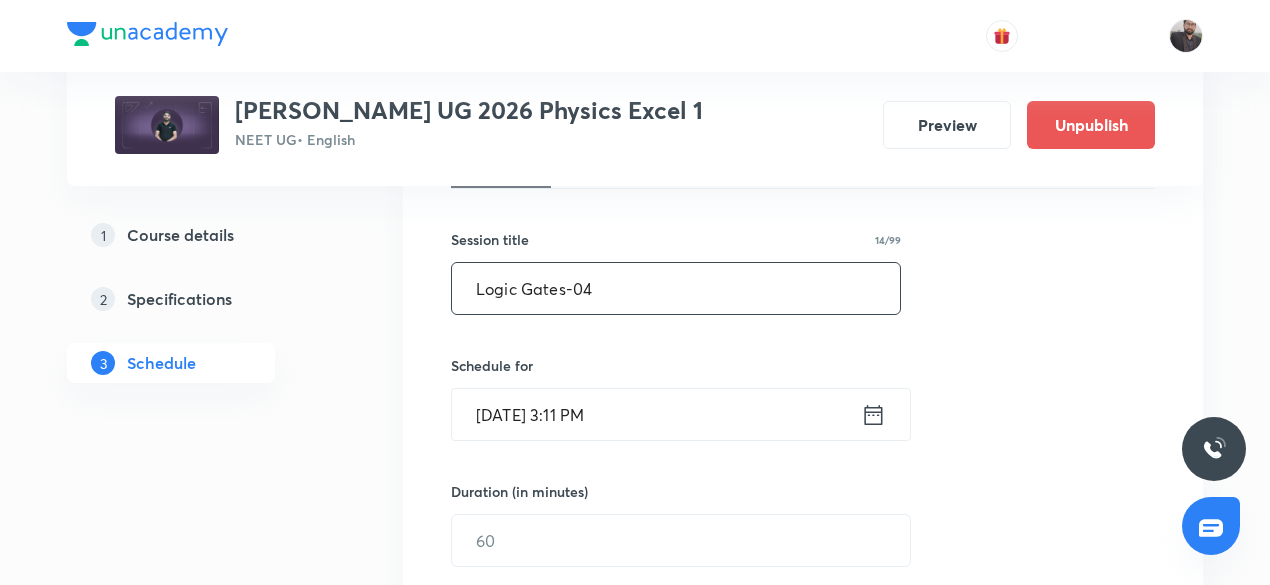 scroll, scrollTop: 341, scrollLeft: 0, axis: vertical 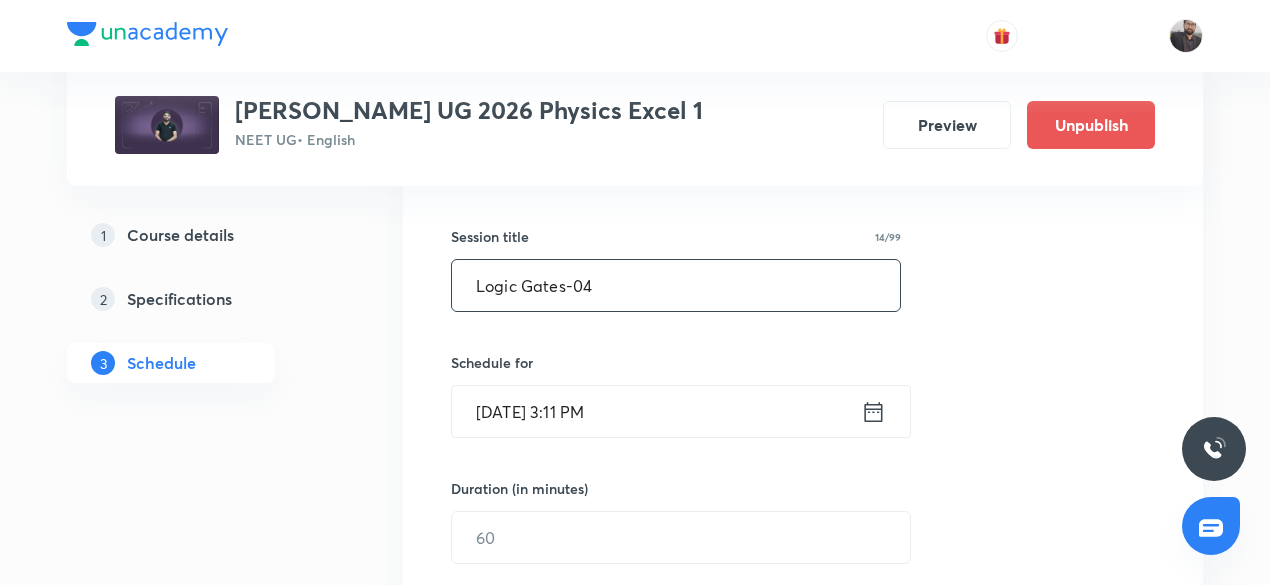 type on "Logic Gates-04" 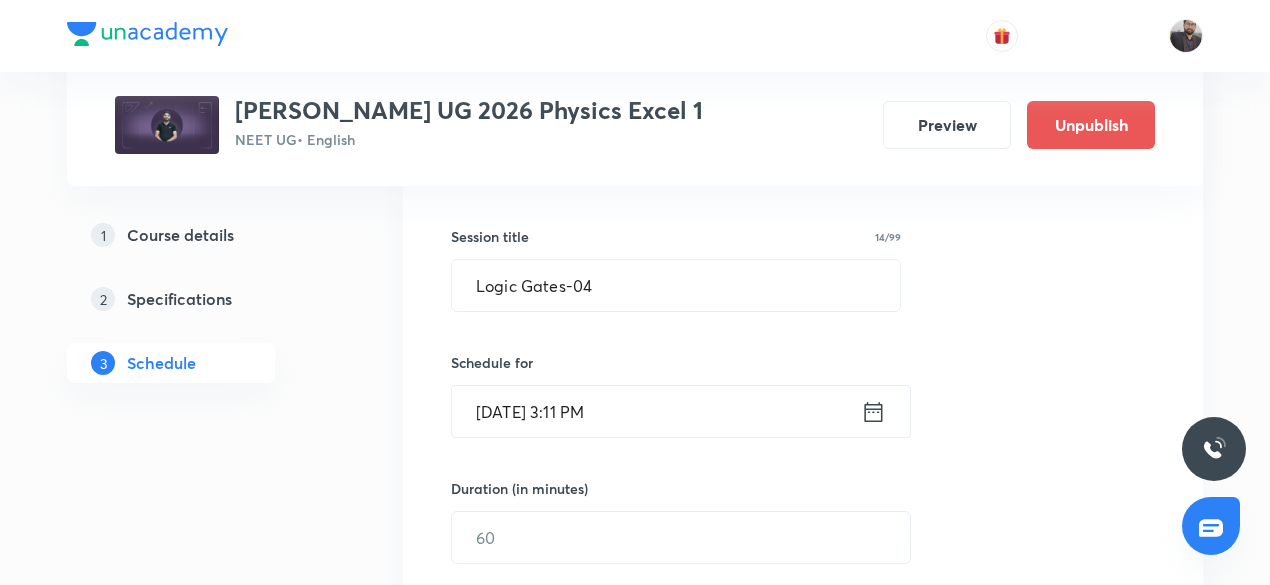 click on "[DATE] 3:11 PM" at bounding box center (656, 411) 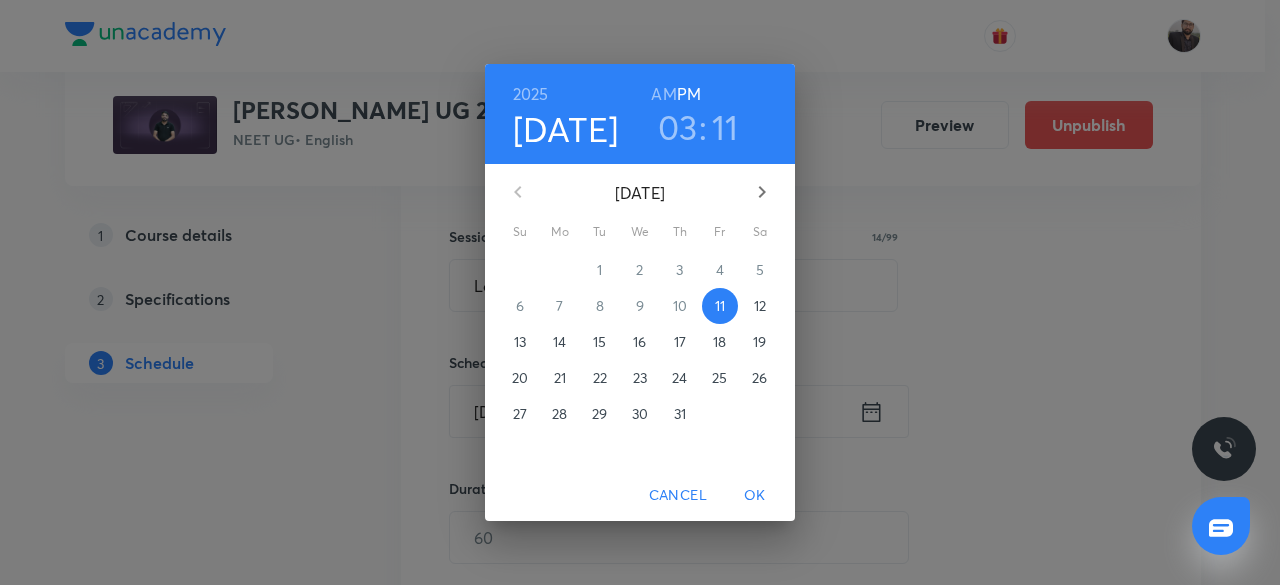 click on "12" at bounding box center [760, 306] 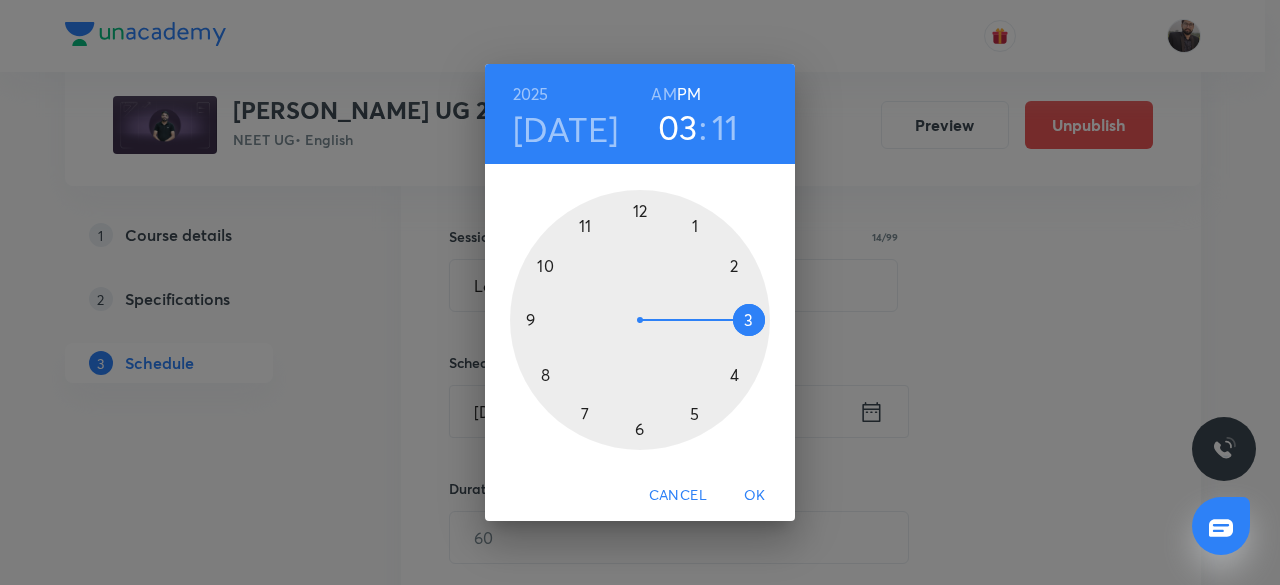 click on "AM" at bounding box center [663, 94] 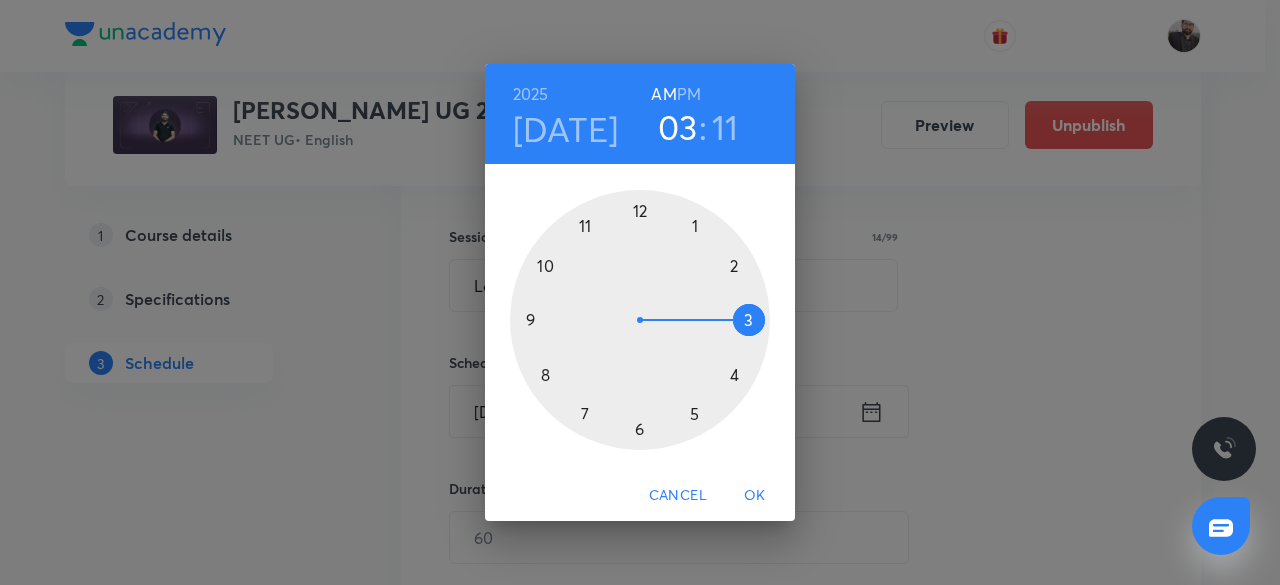 click at bounding box center [640, 320] 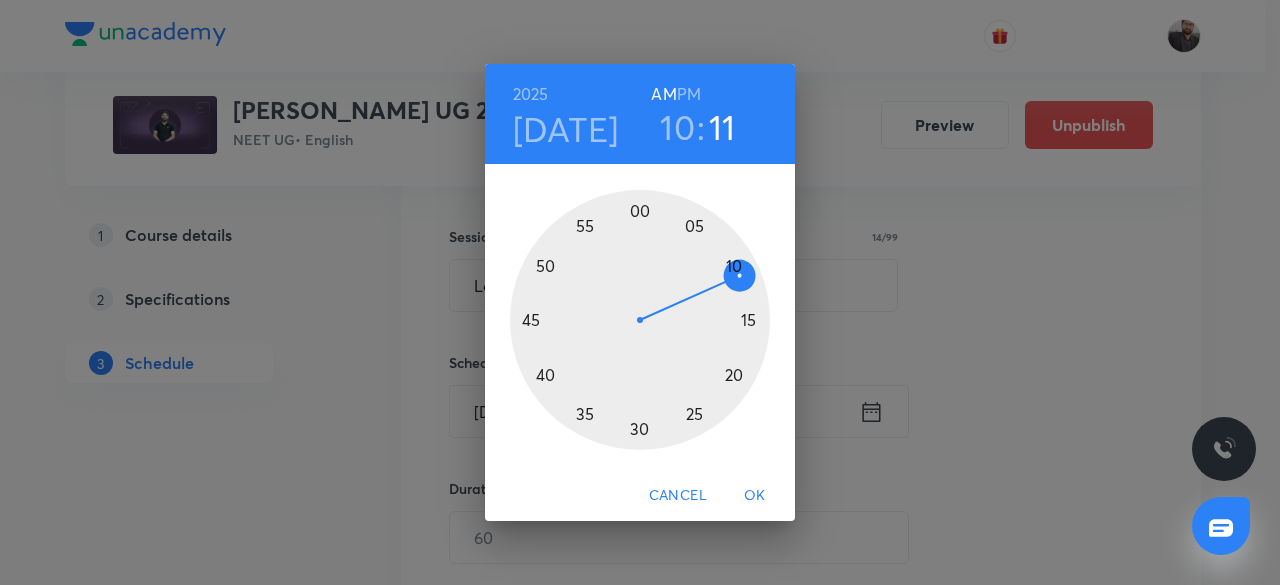click at bounding box center [640, 320] 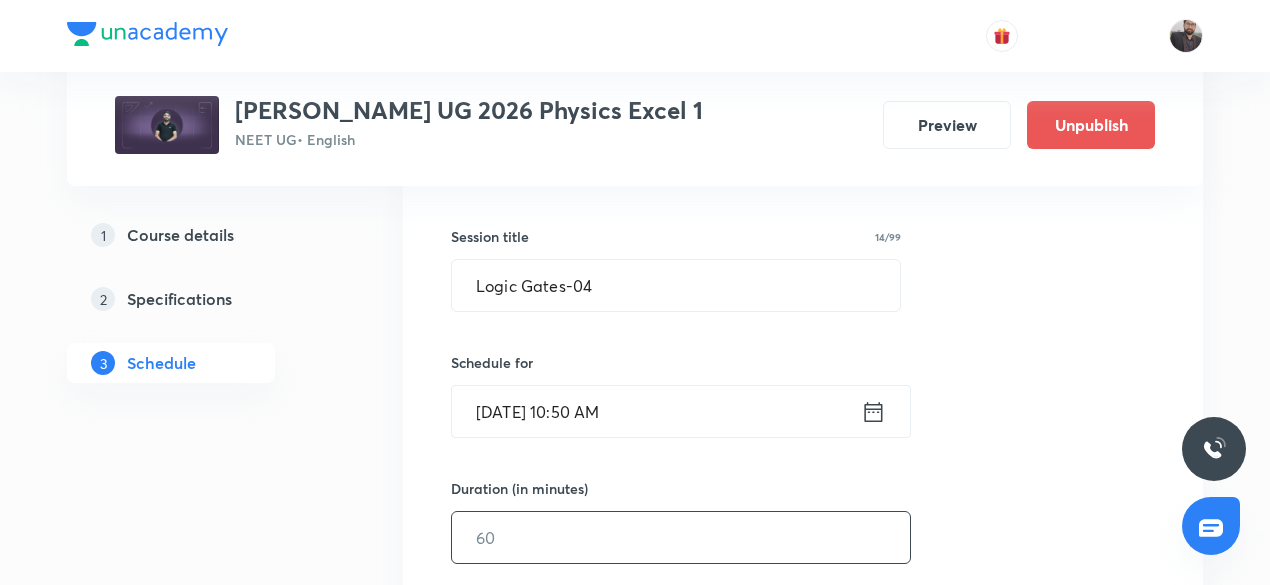 click at bounding box center [681, 537] 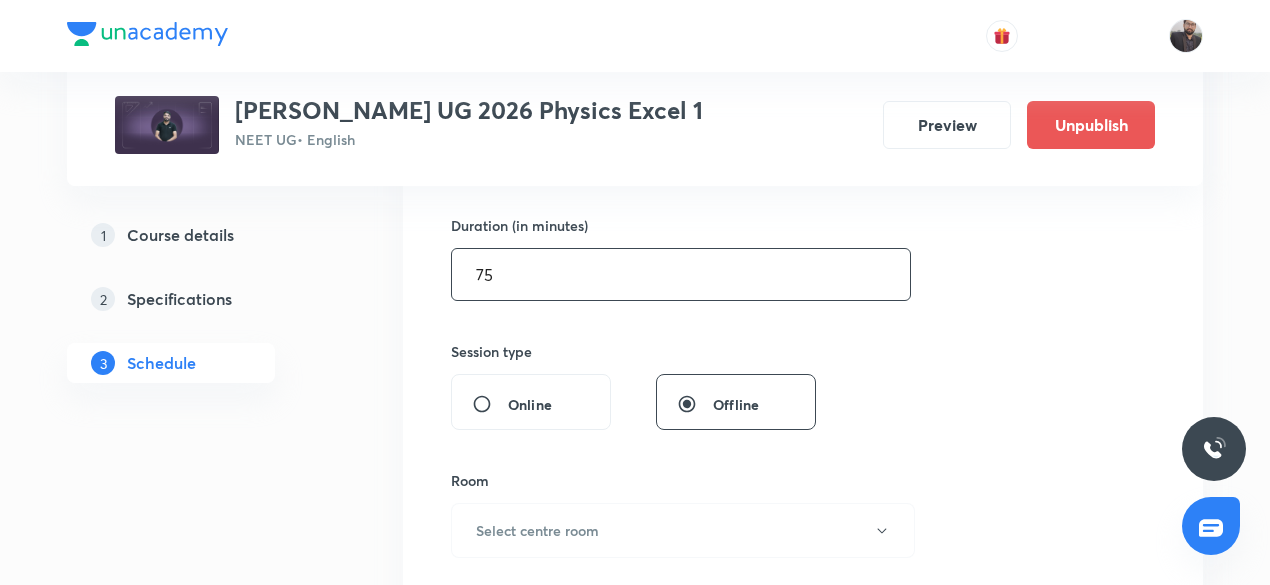 scroll, scrollTop: 605, scrollLeft: 0, axis: vertical 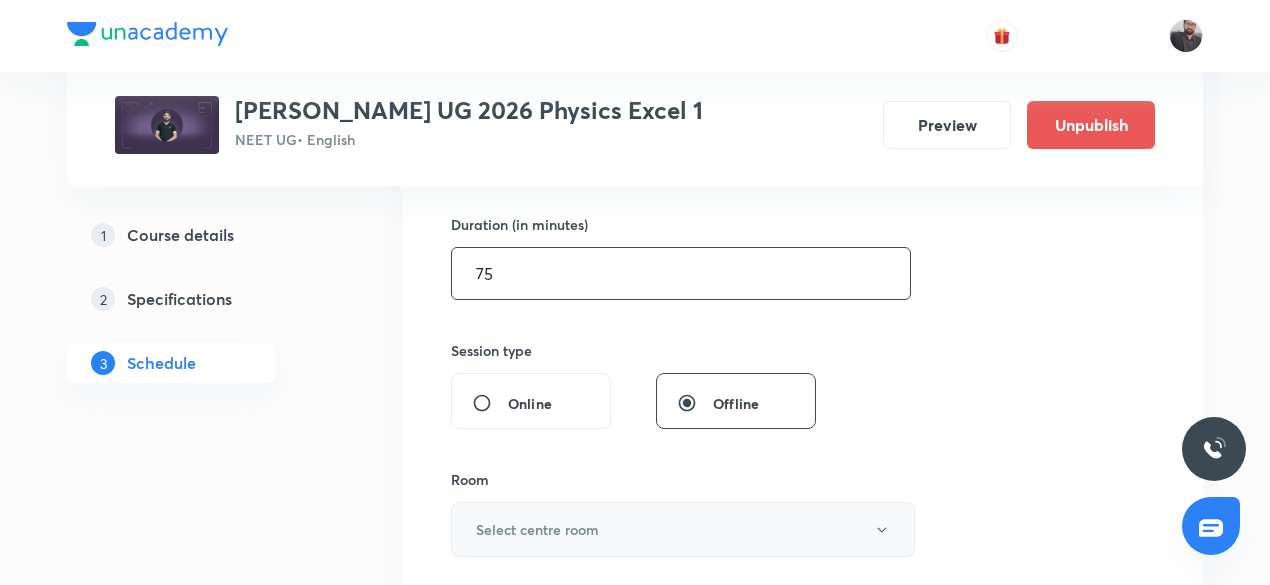 type on "75" 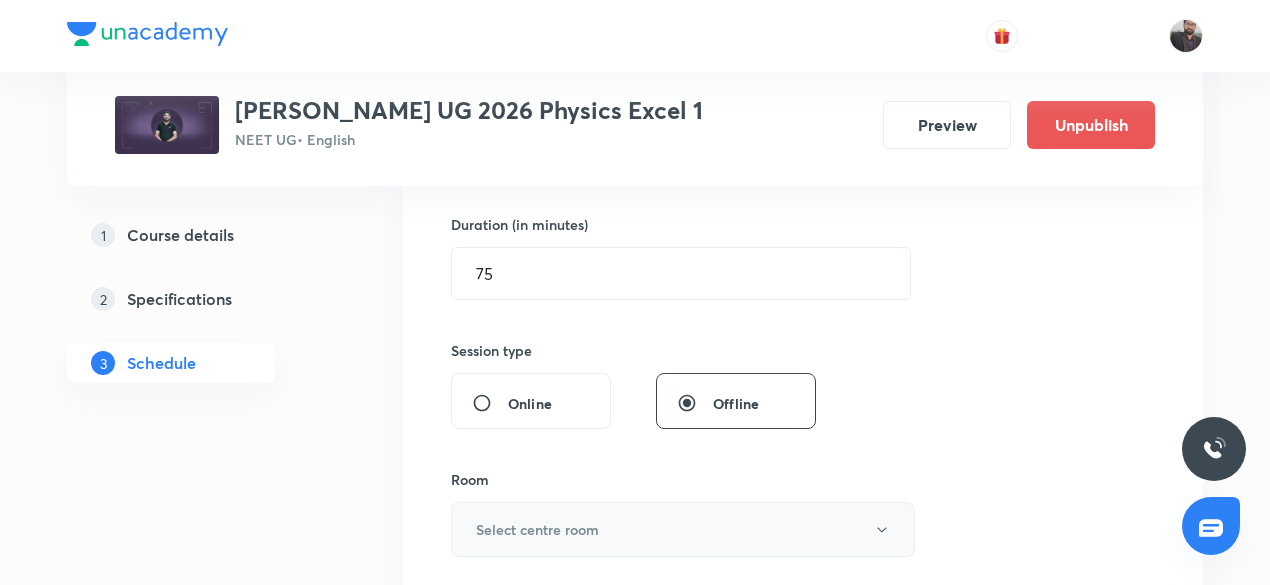 click on "Select centre room" at bounding box center (537, 529) 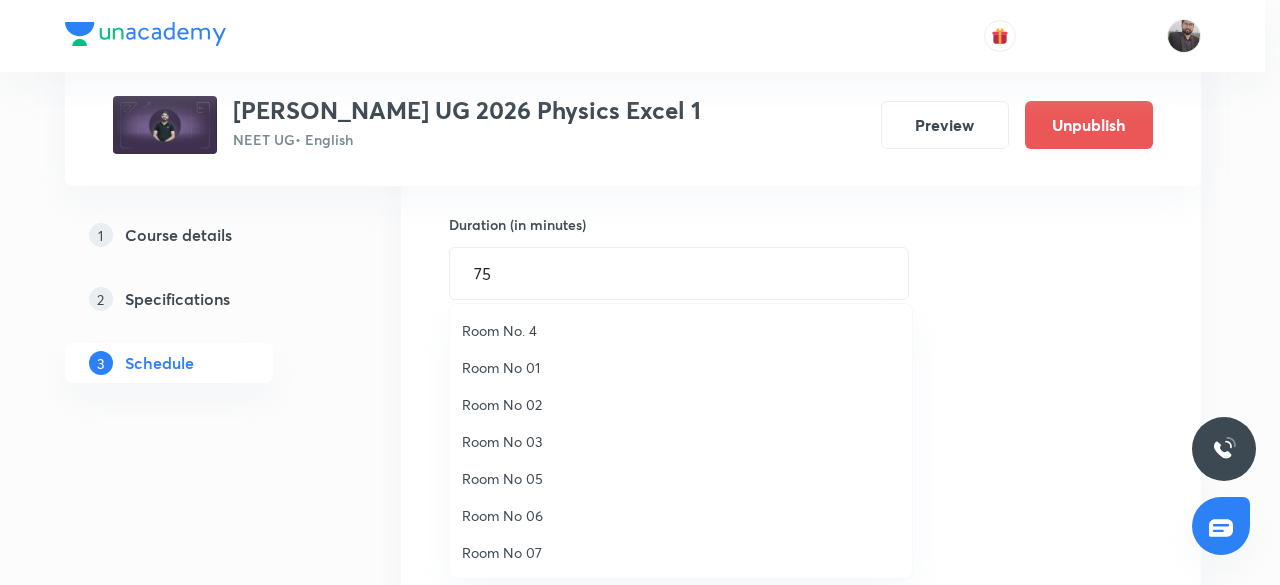 click on "Room No 07" at bounding box center [681, 552] 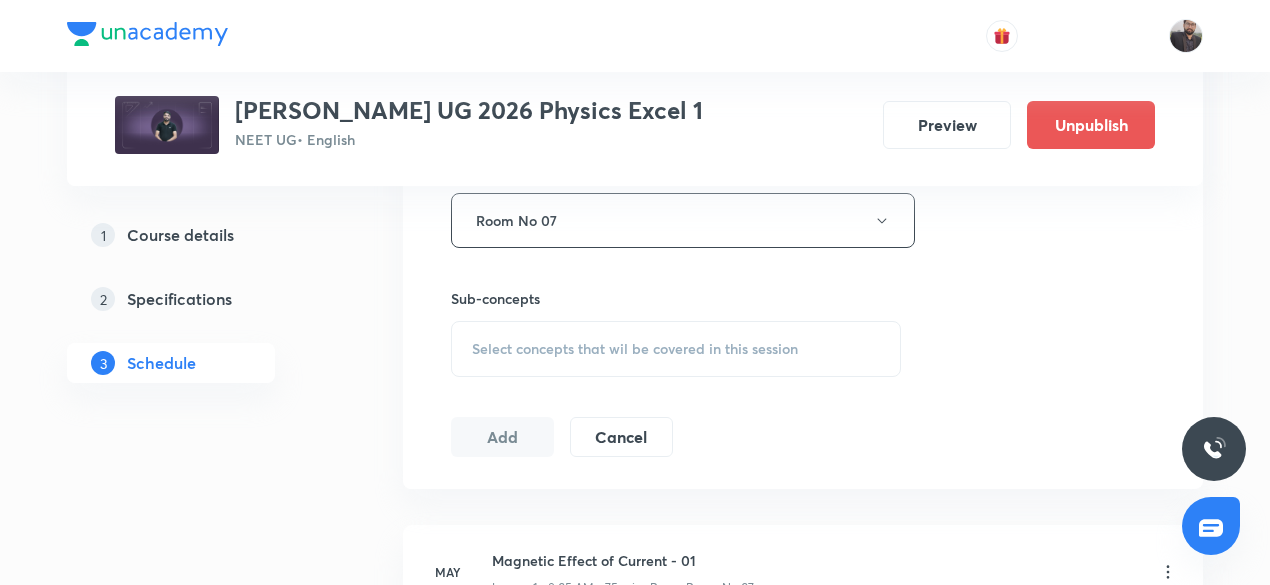 scroll, scrollTop: 918, scrollLeft: 0, axis: vertical 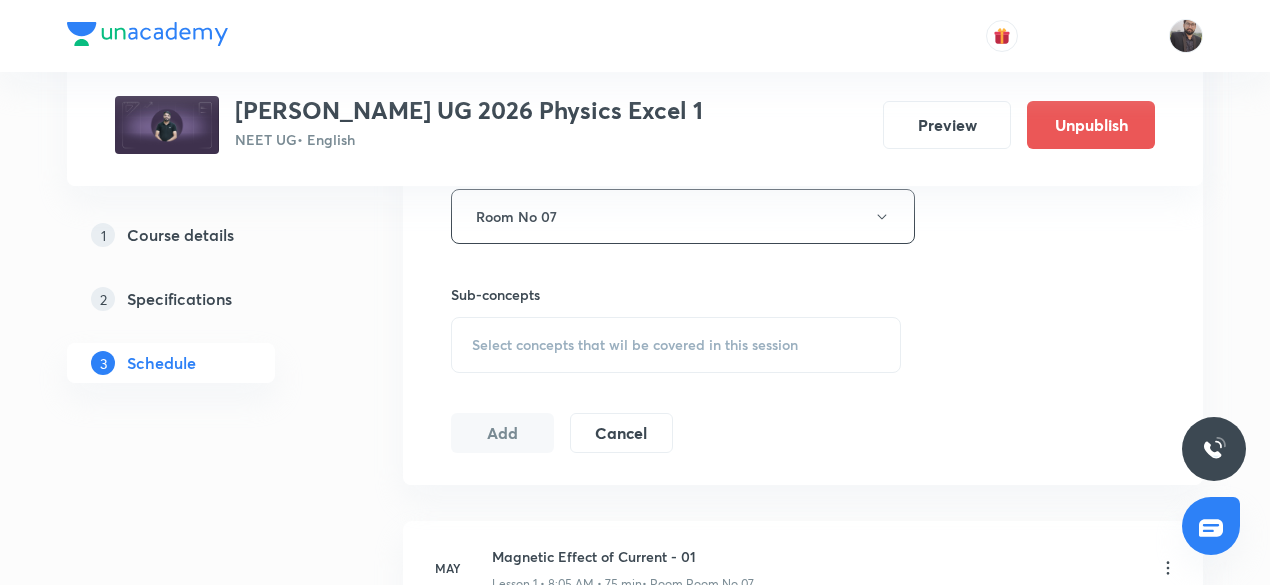 click on "Select concepts that wil be covered in this session" at bounding box center [635, 345] 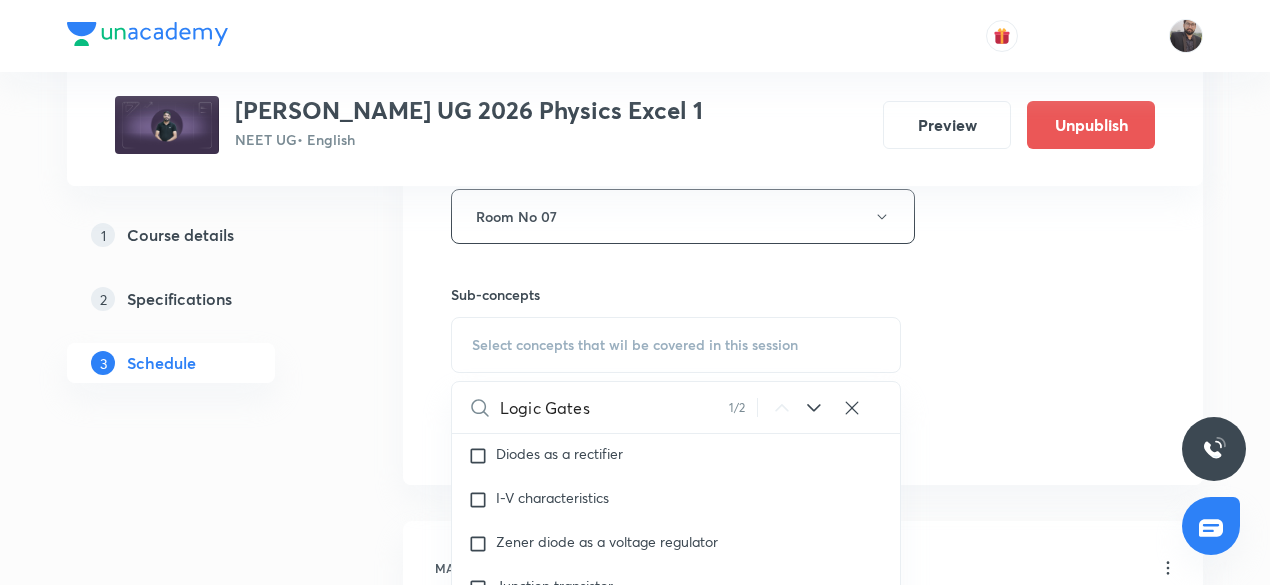 scroll, scrollTop: 26945, scrollLeft: 0, axis: vertical 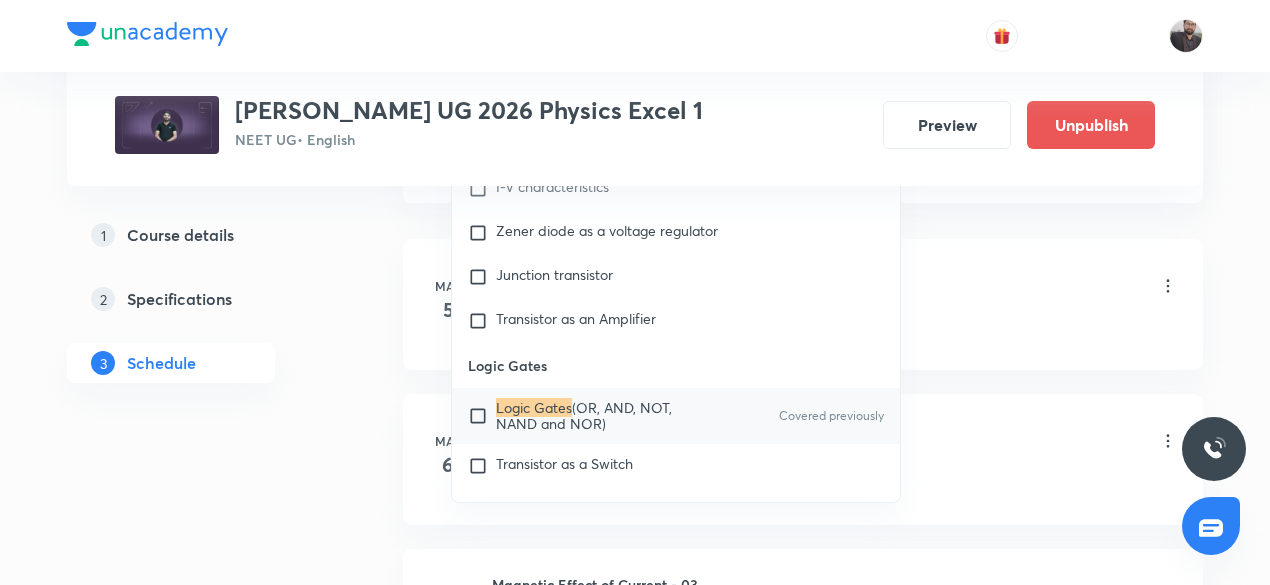 type on "Logic Gates" 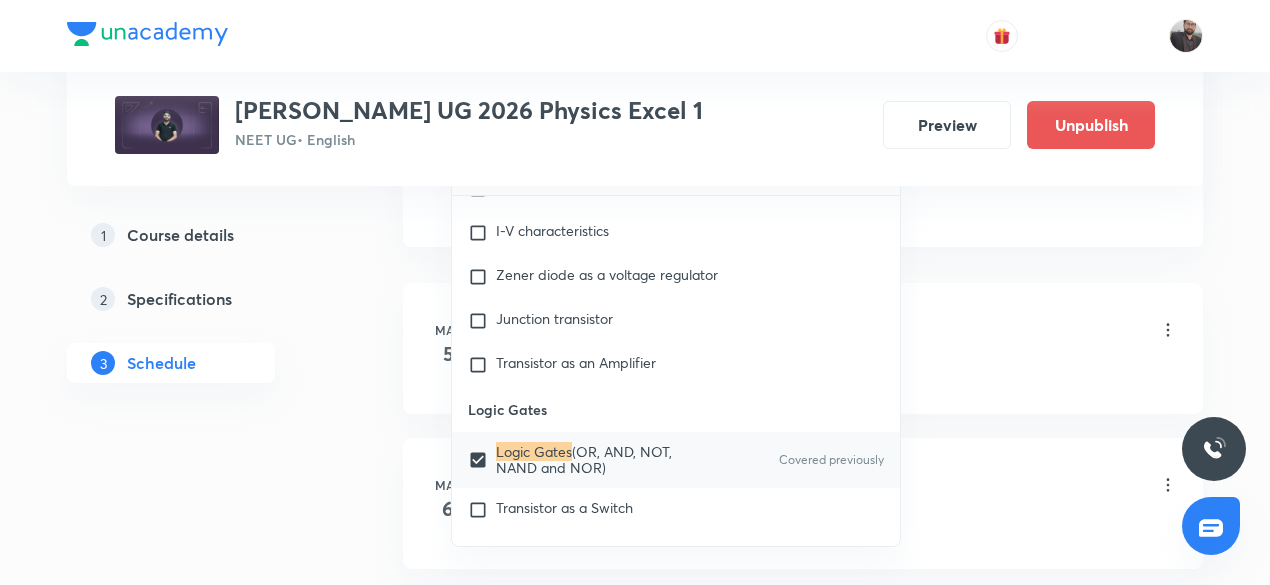 click on "[DATE] Magnetic Effect of Current - 01 Lesson 1 • 8:05 AM • 75 min  • Room Room No 07 Magnetic Effect of Current & Magnetism, EMI" at bounding box center [803, 348] 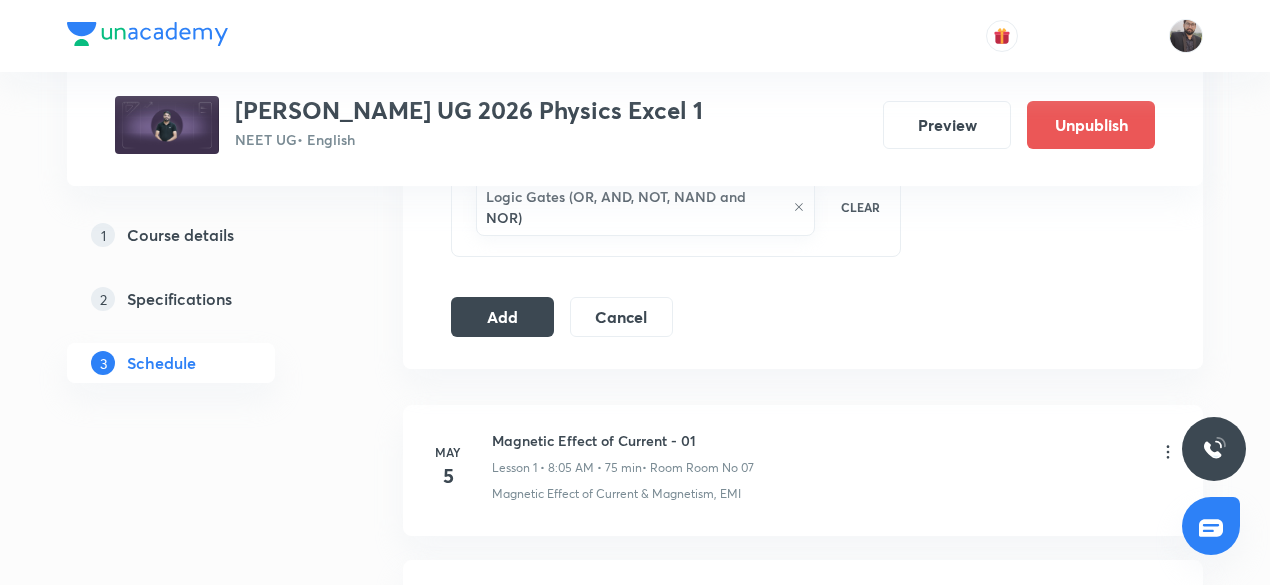 scroll, scrollTop: 1075, scrollLeft: 0, axis: vertical 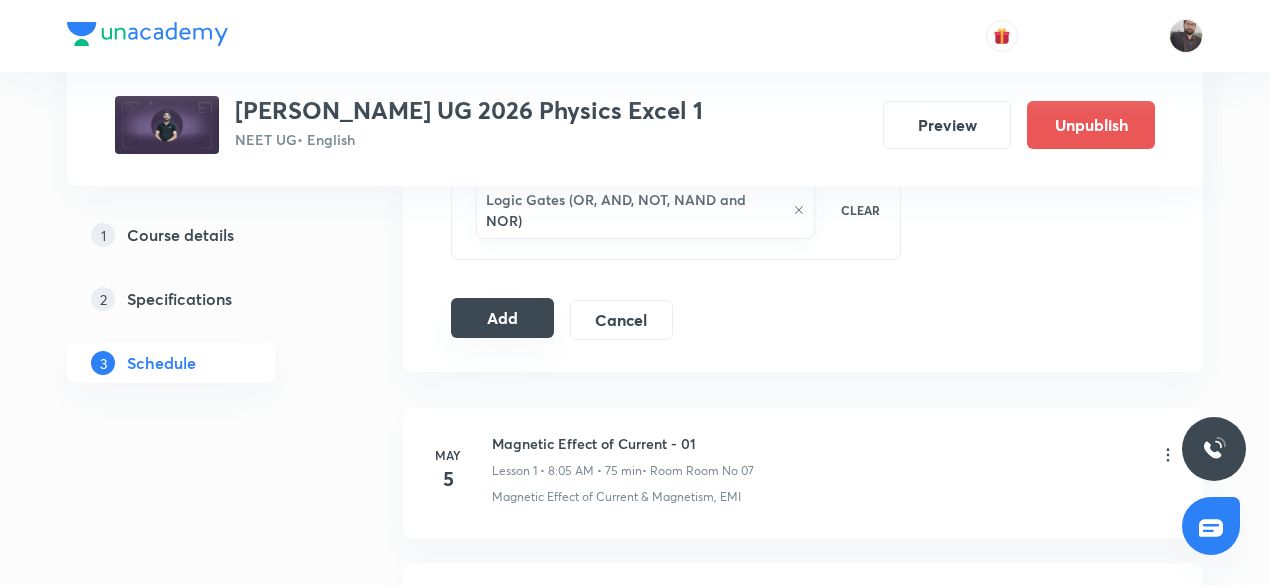 click on "Add" at bounding box center (502, 318) 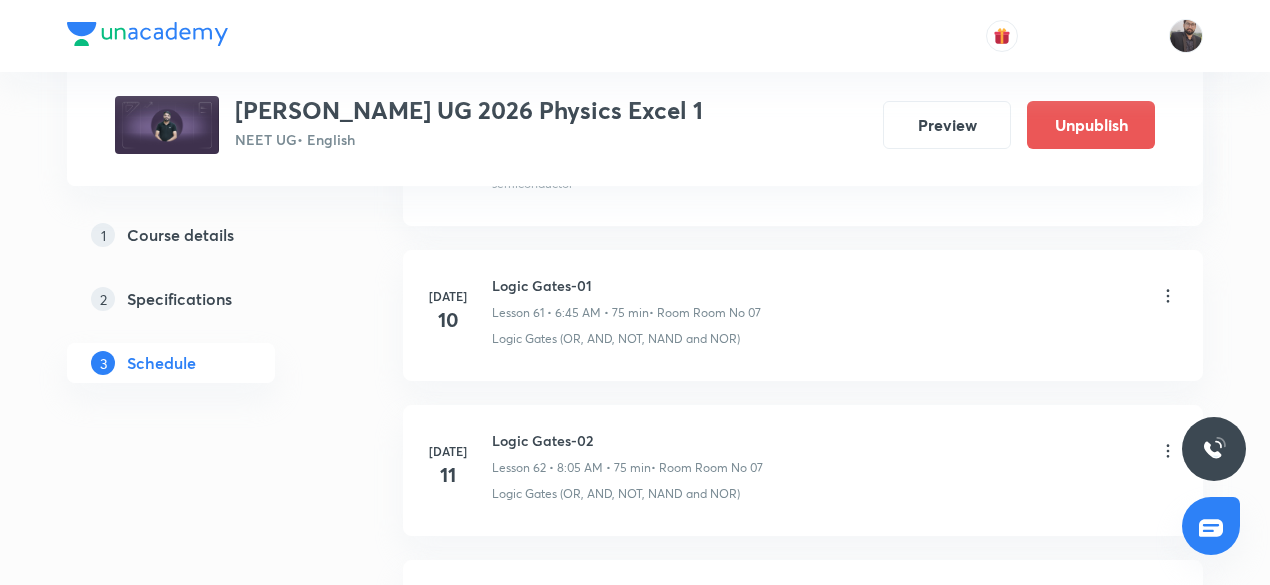 scroll, scrollTop: 10762, scrollLeft: 0, axis: vertical 